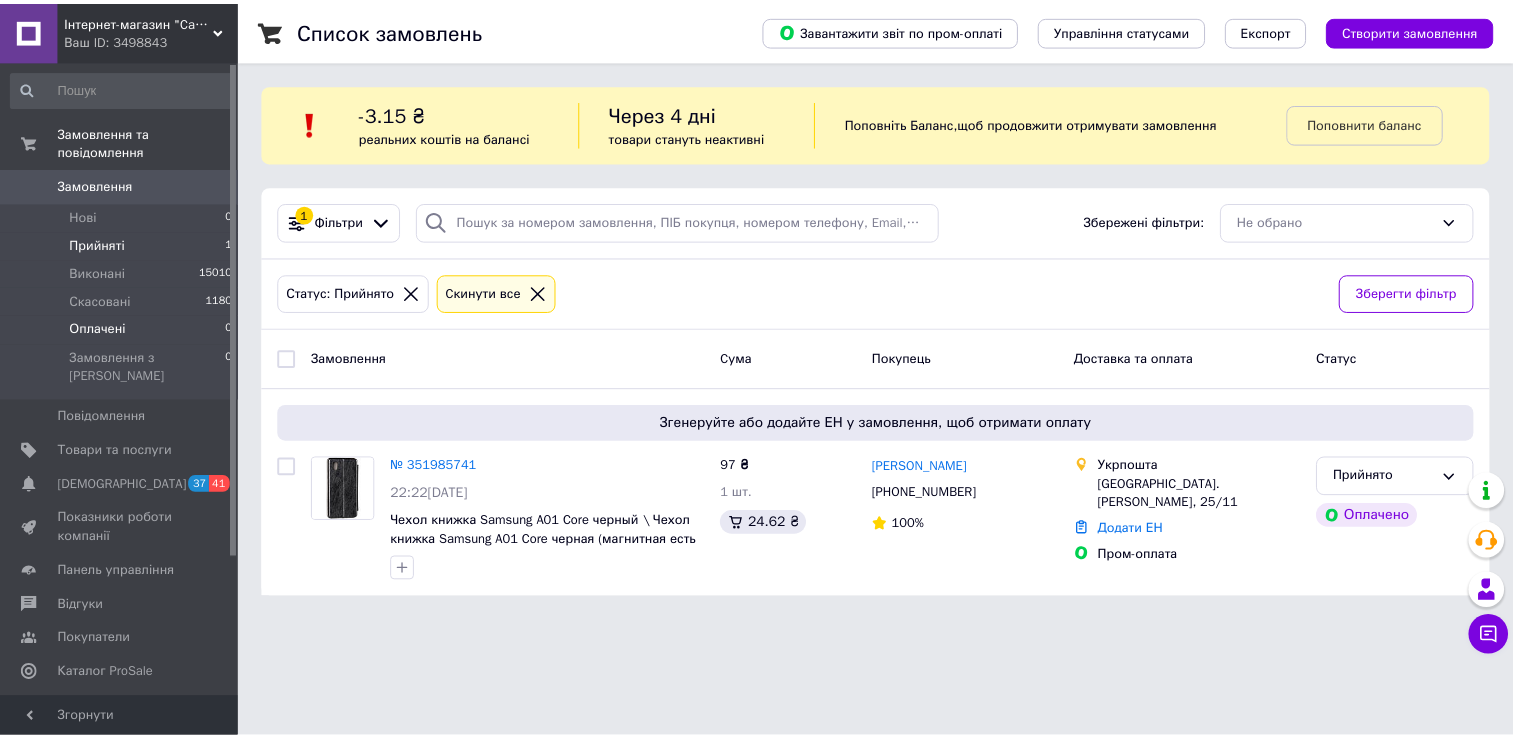 scroll, scrollTop: 0, scrollLeft: 0, axis: both 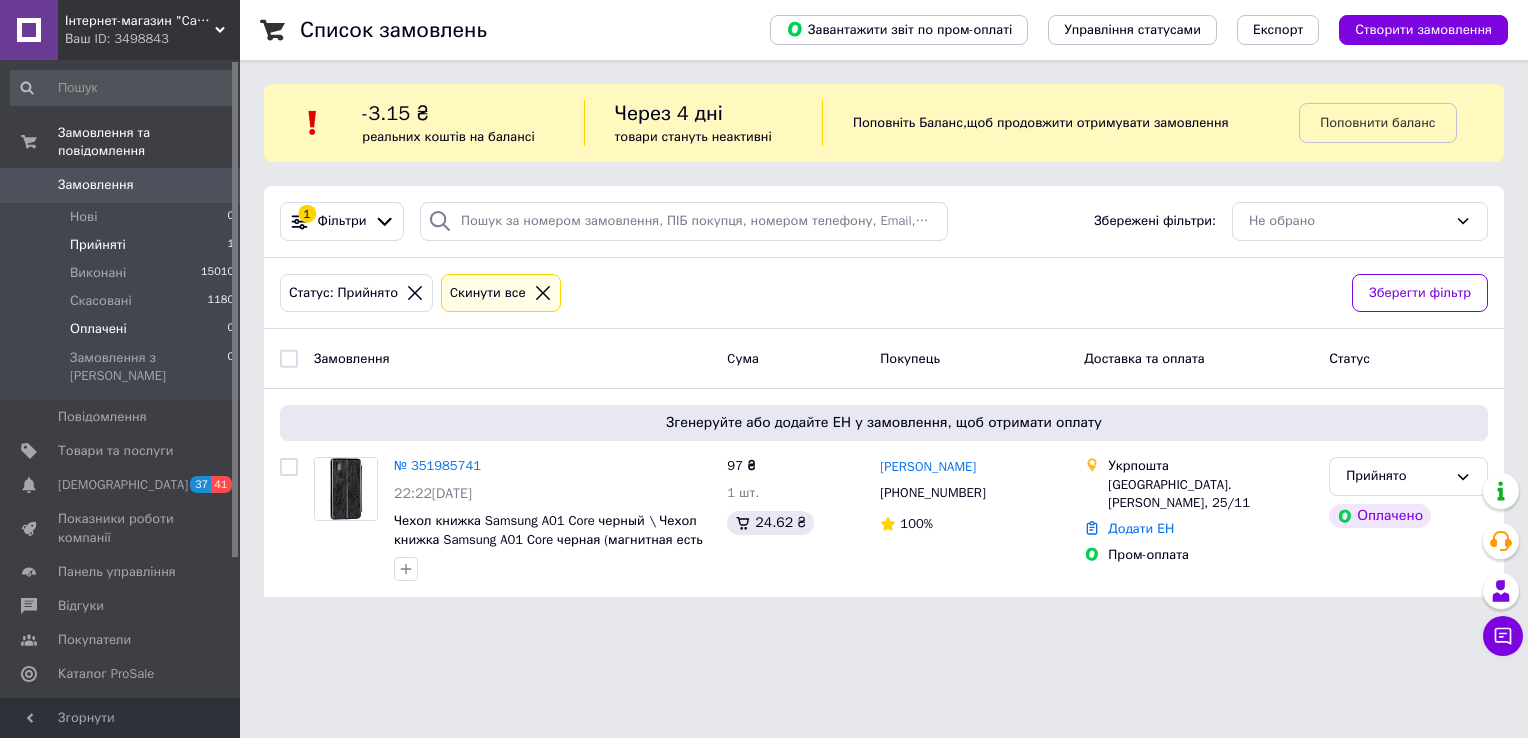 click on "Оплачені 0" at bounding box center (123, 329) 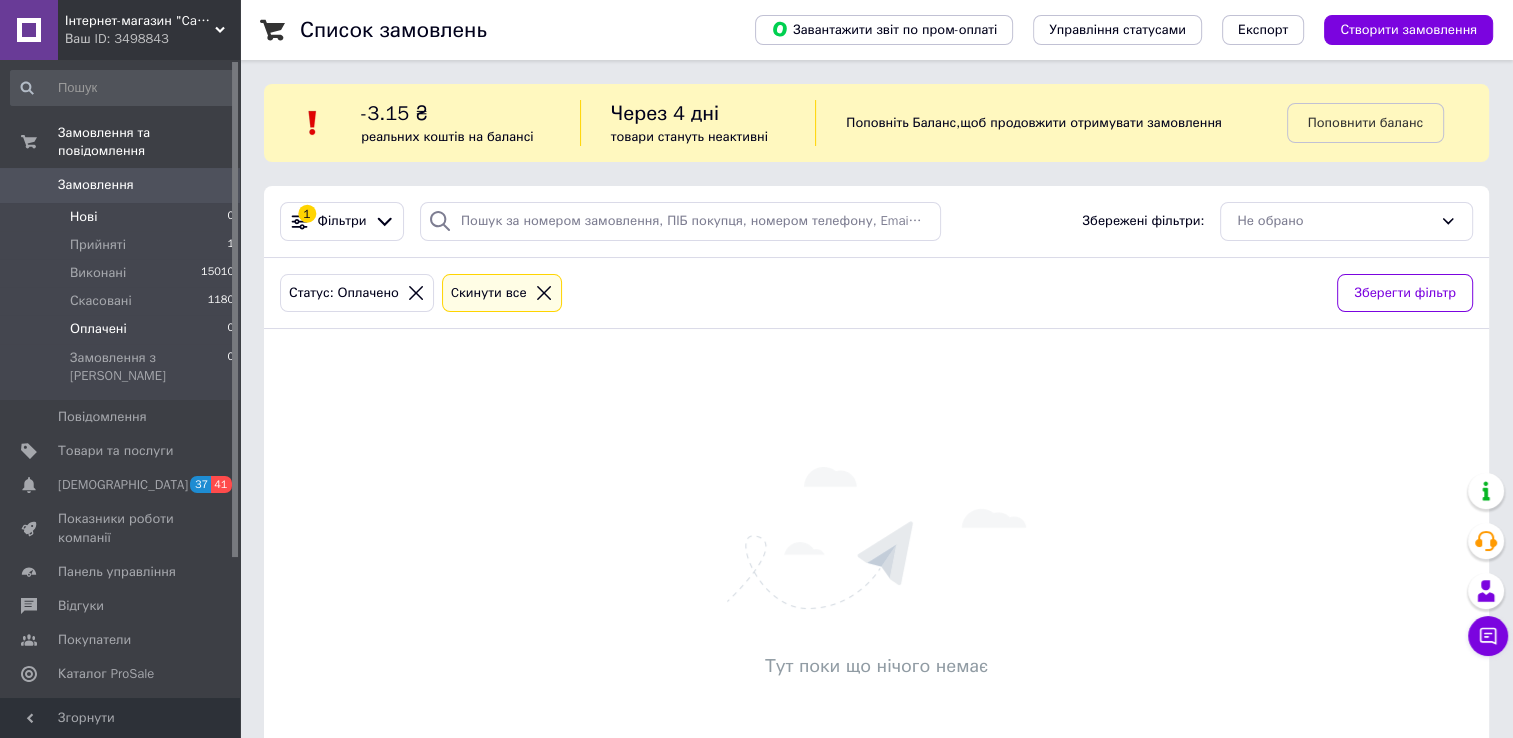 click on "Нові" at bounding box center [83, 217] 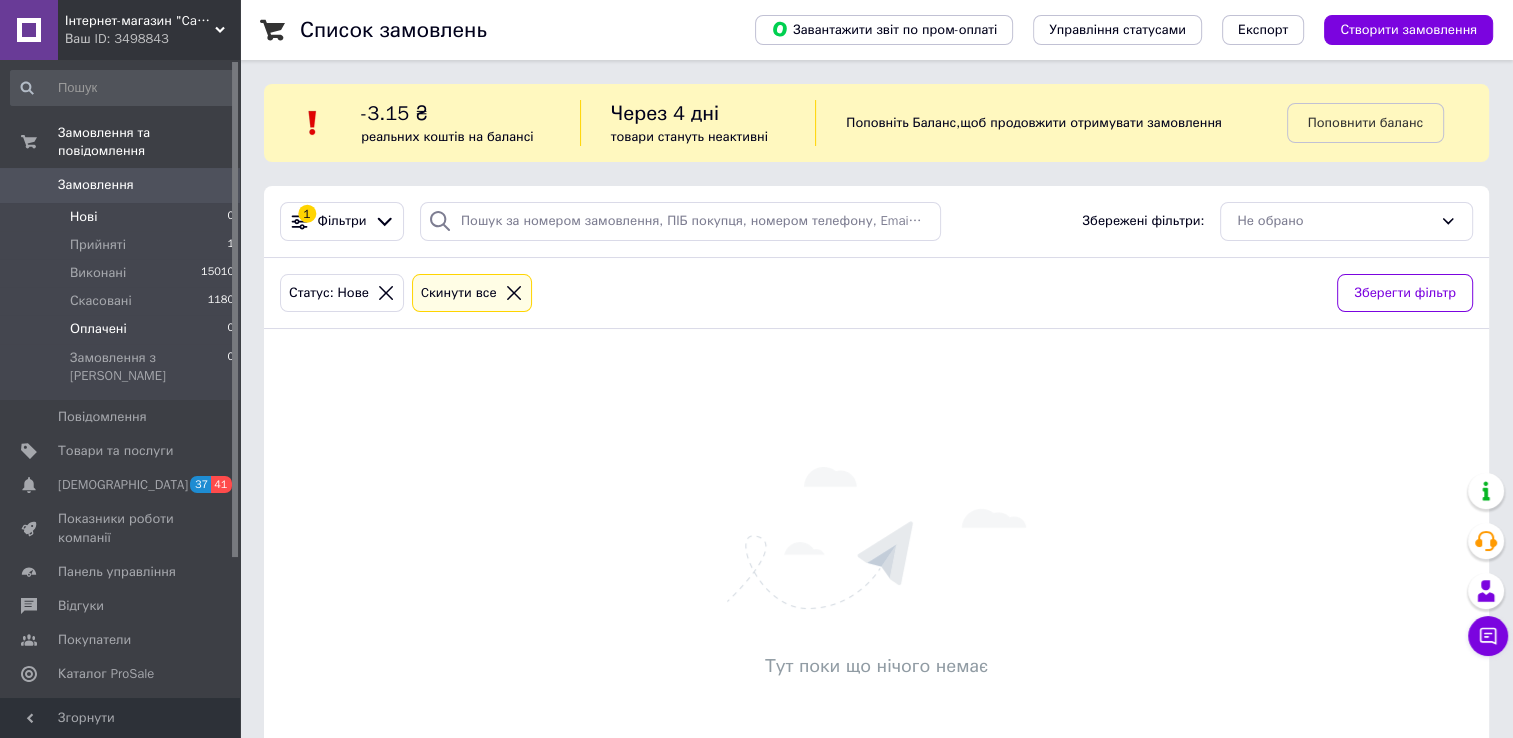click on "Оплачені 0" at bounding box center [123, 329] 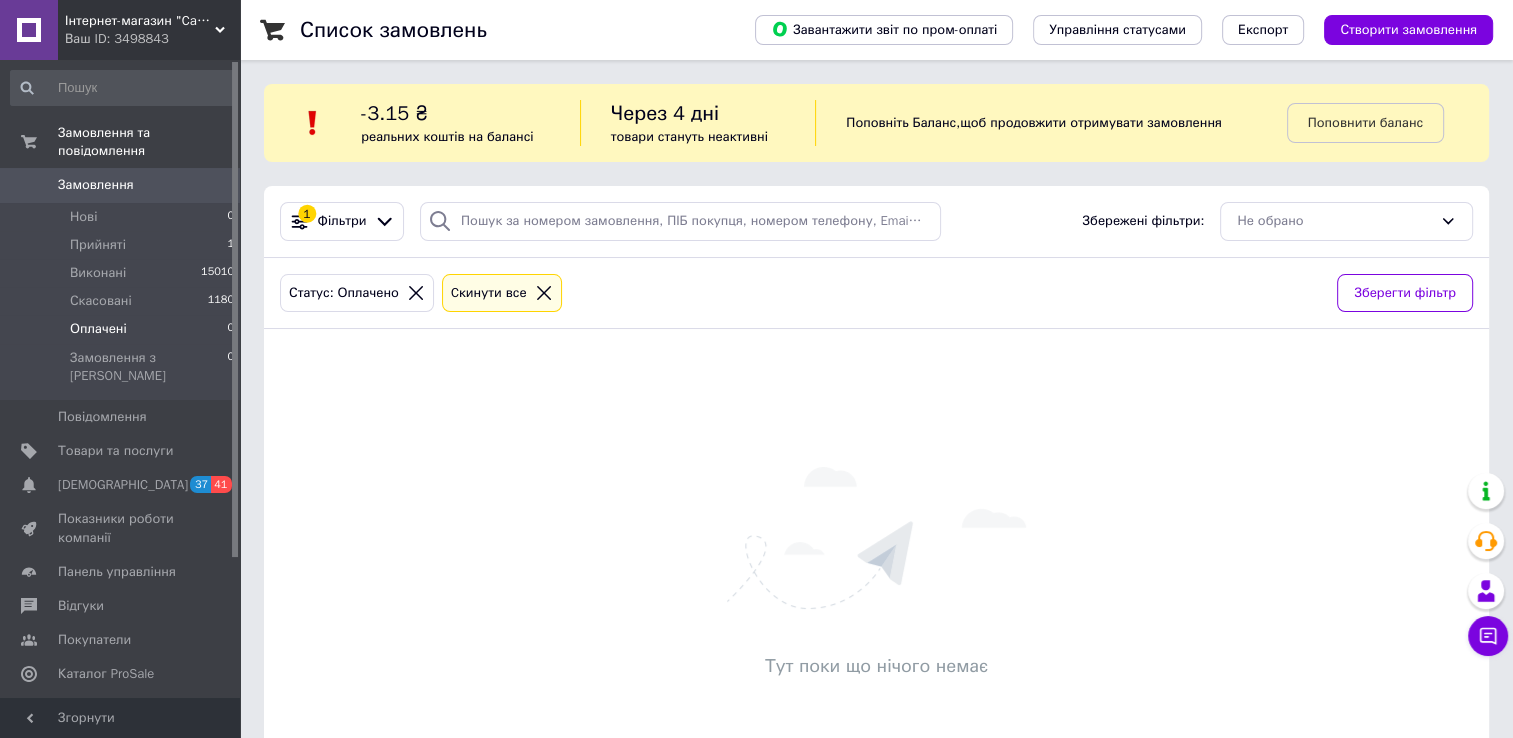 click on "Аналітика" at bounding box center [89, 709] 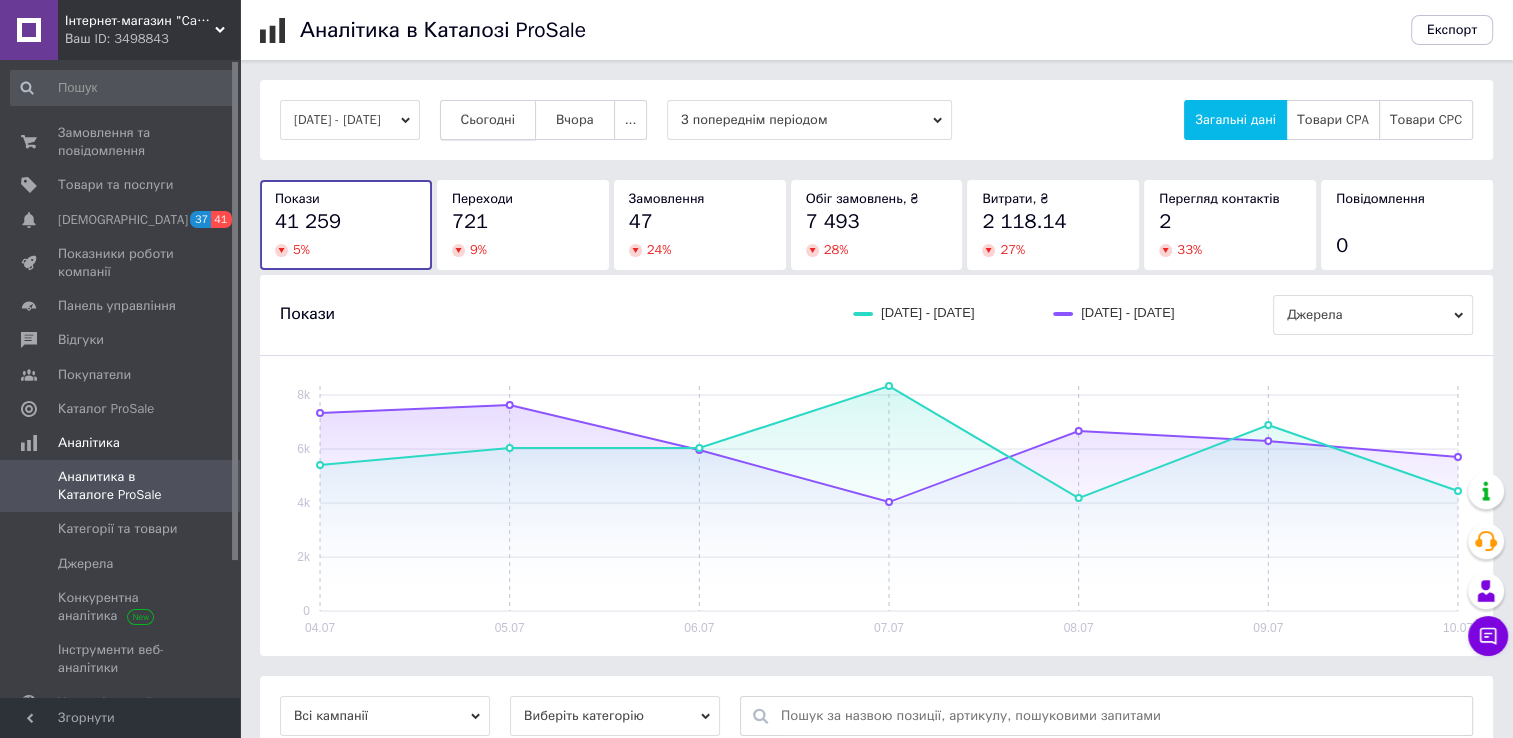 click on "Сьогодні" at bounding box center (488, 120) 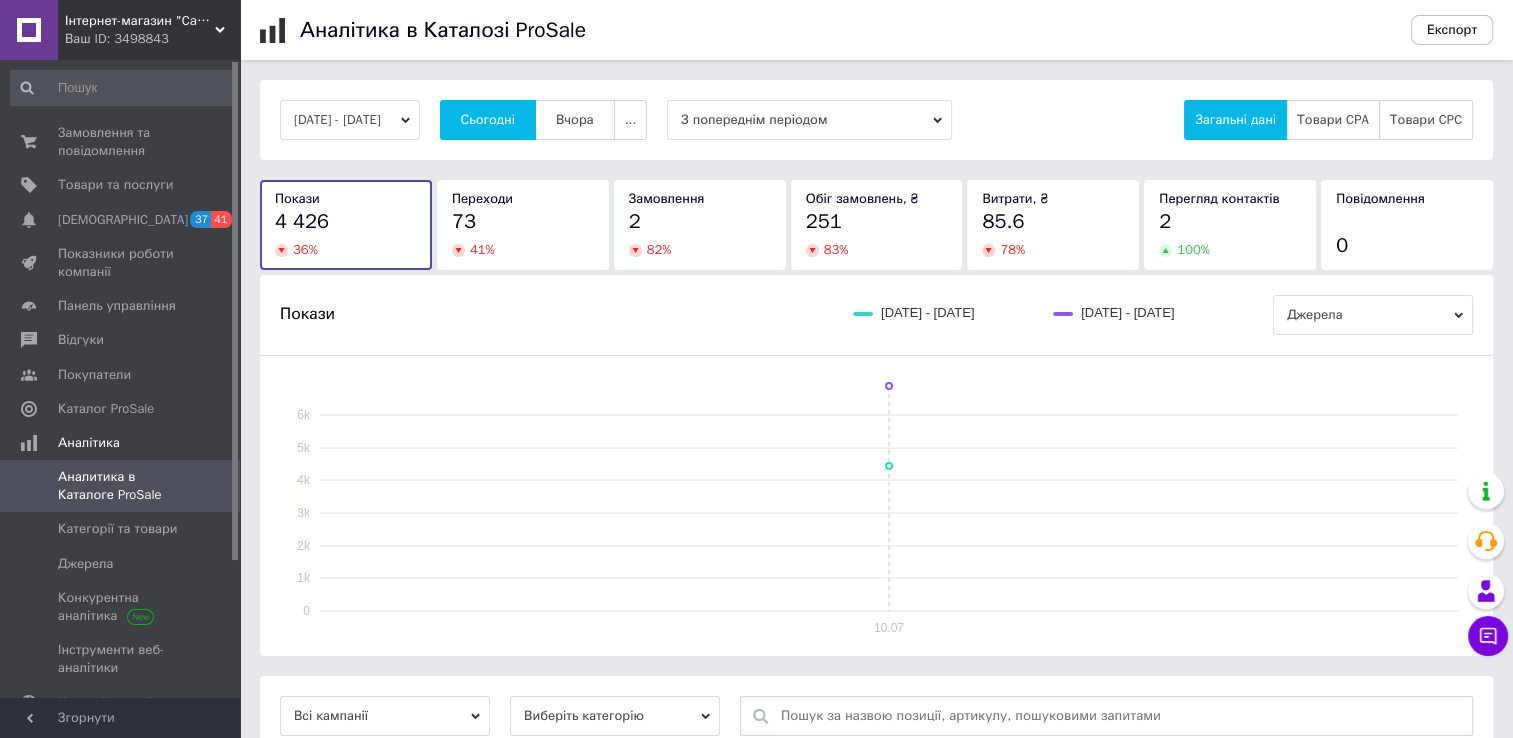 click on "10.07.2025 - 10.07.2025 Сьогодні Вчора ... З попереднім періодом Загальні дані Товари CPA Товари CPC" at bounding box center [876, 120] 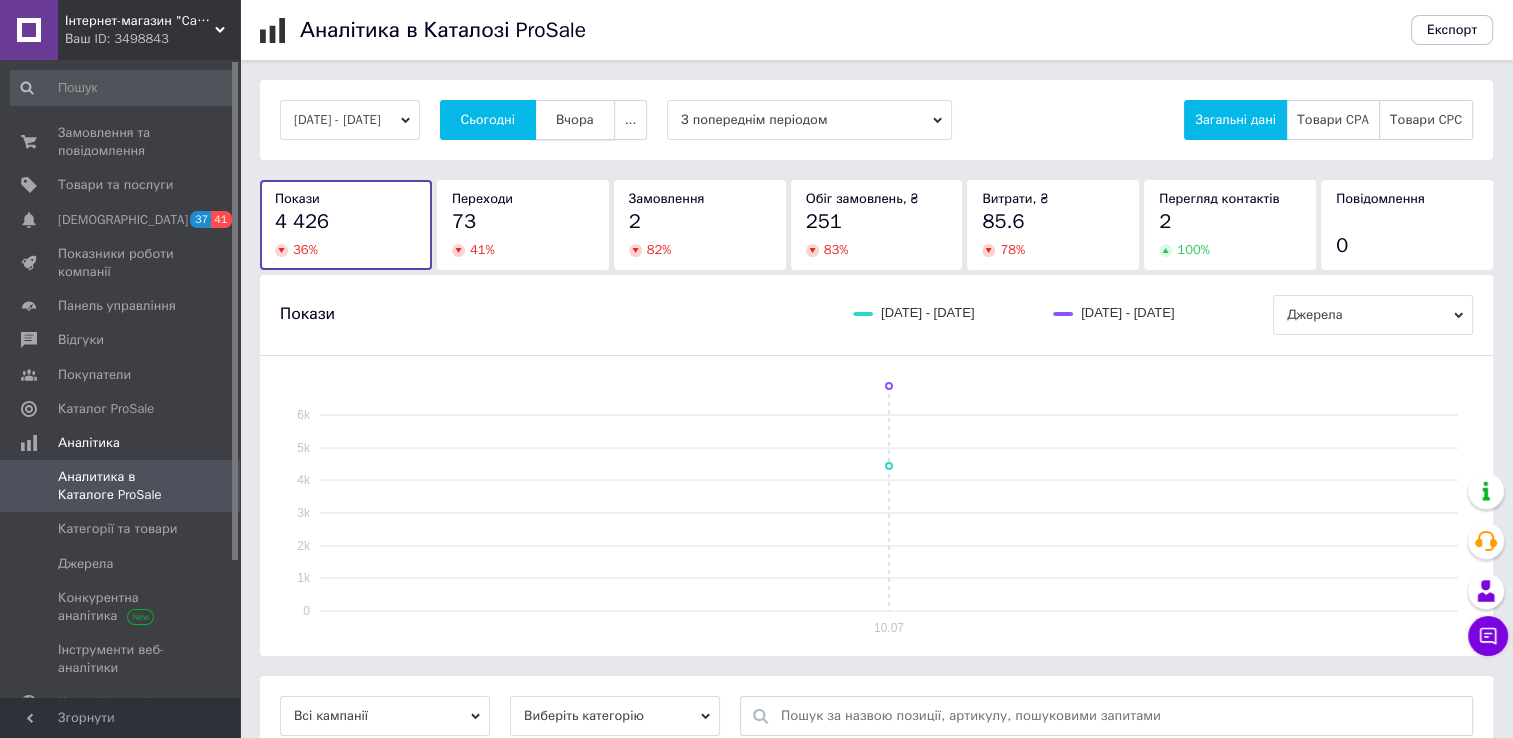 click on "Вчора" at bounding box center [575, 120] 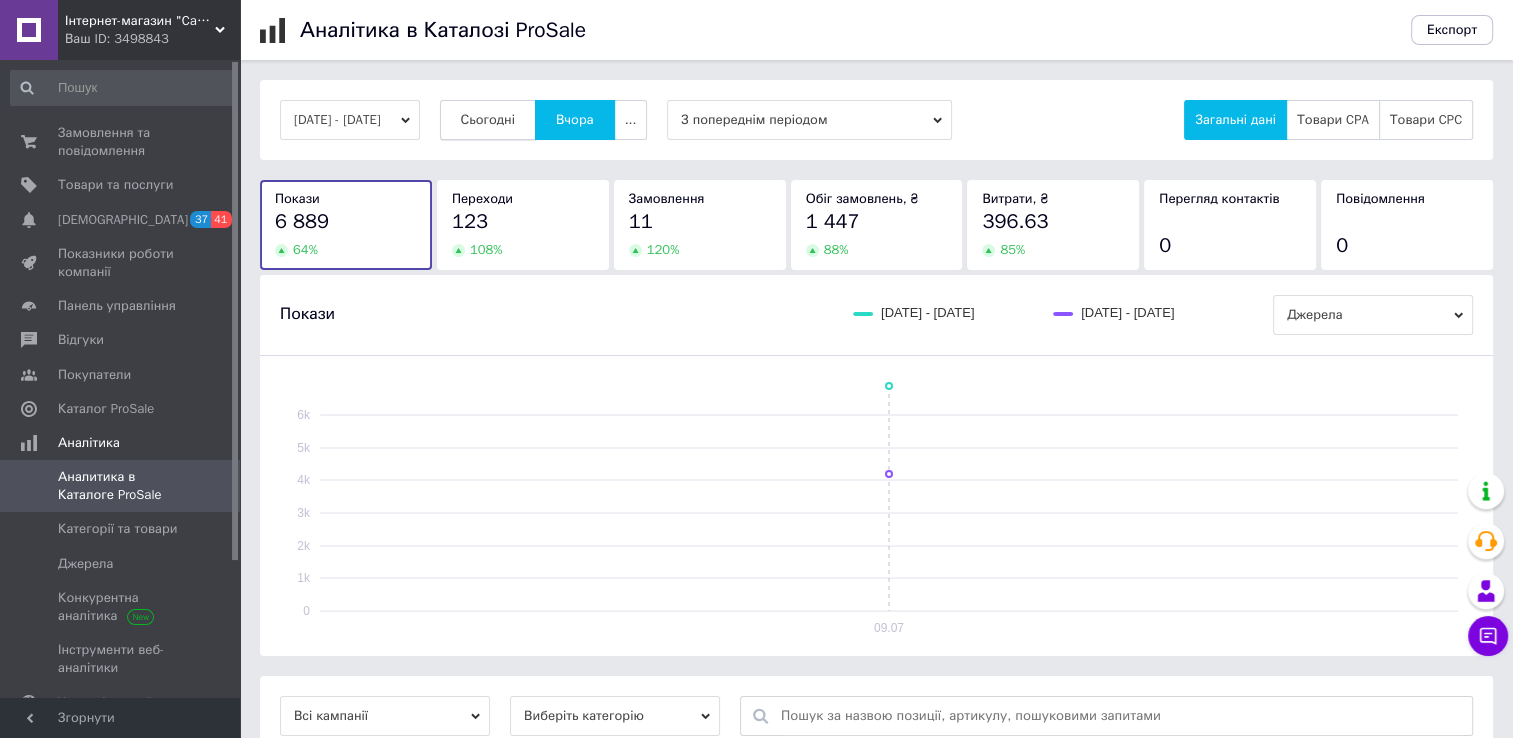 click on "Сьогодні" at bounding box center [488, 120] 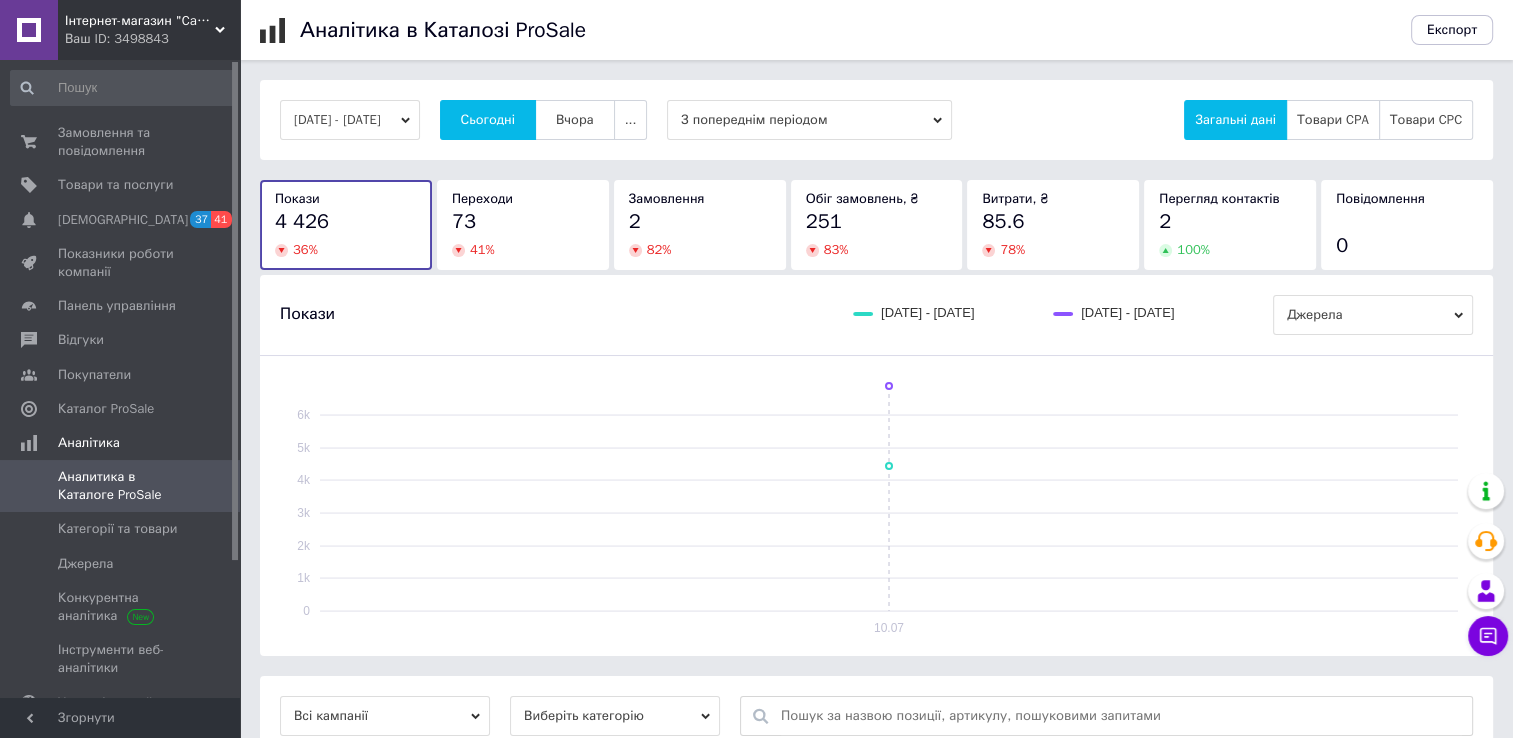 click at bounding box center (123, 88) 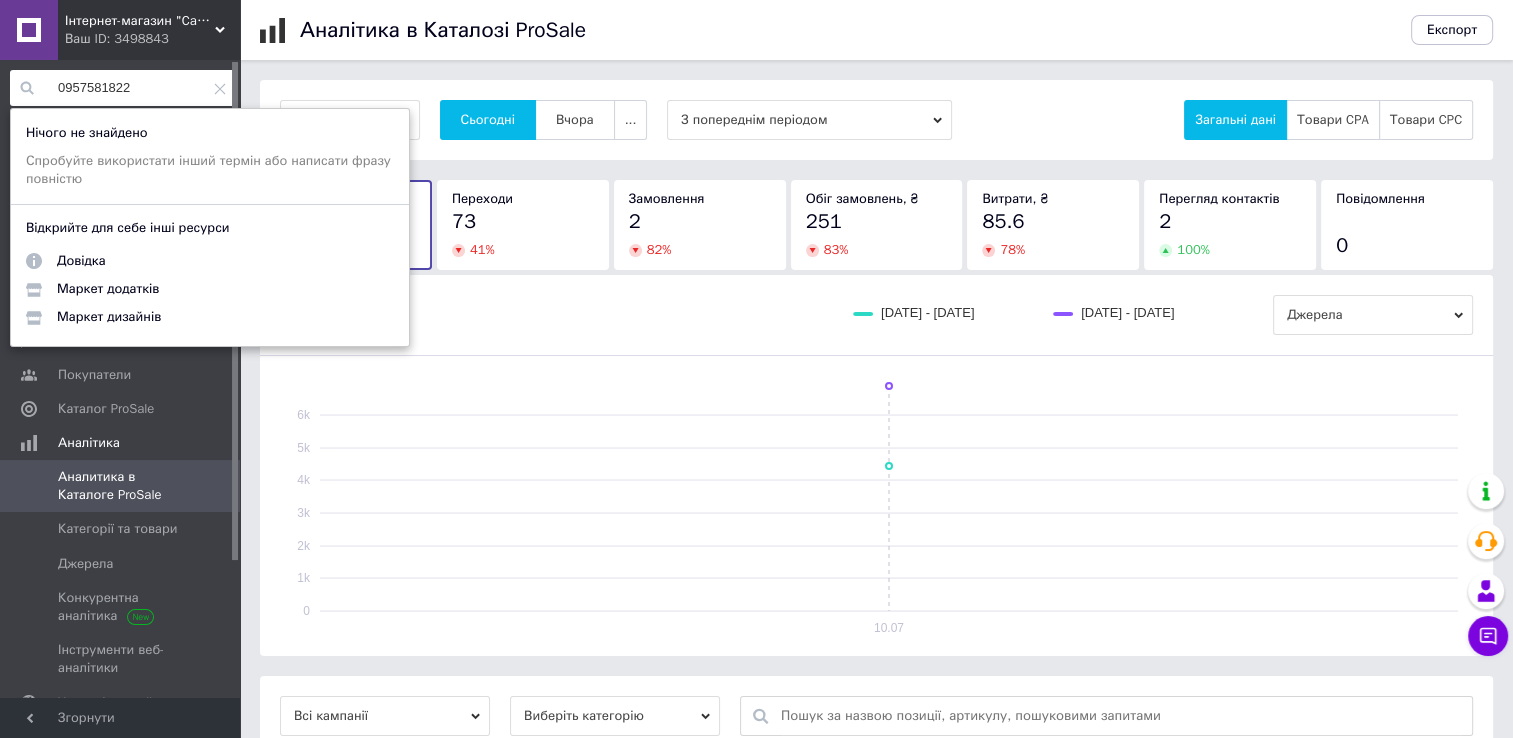 drag, startPoint x: 164, startPoint y: 86, endPoint x: 58, endPoint y: 85, distance: 106.004715 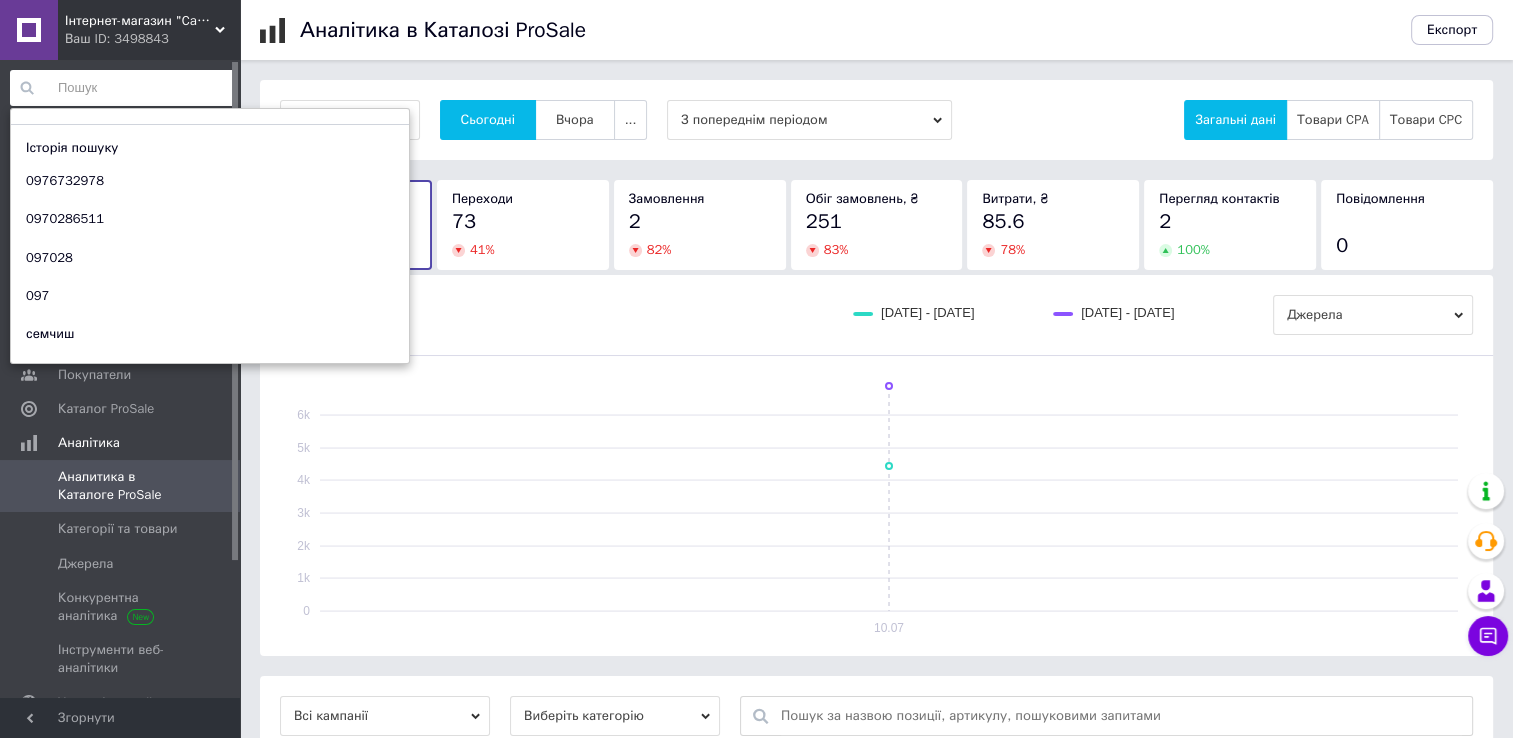 paste on "0970993787" 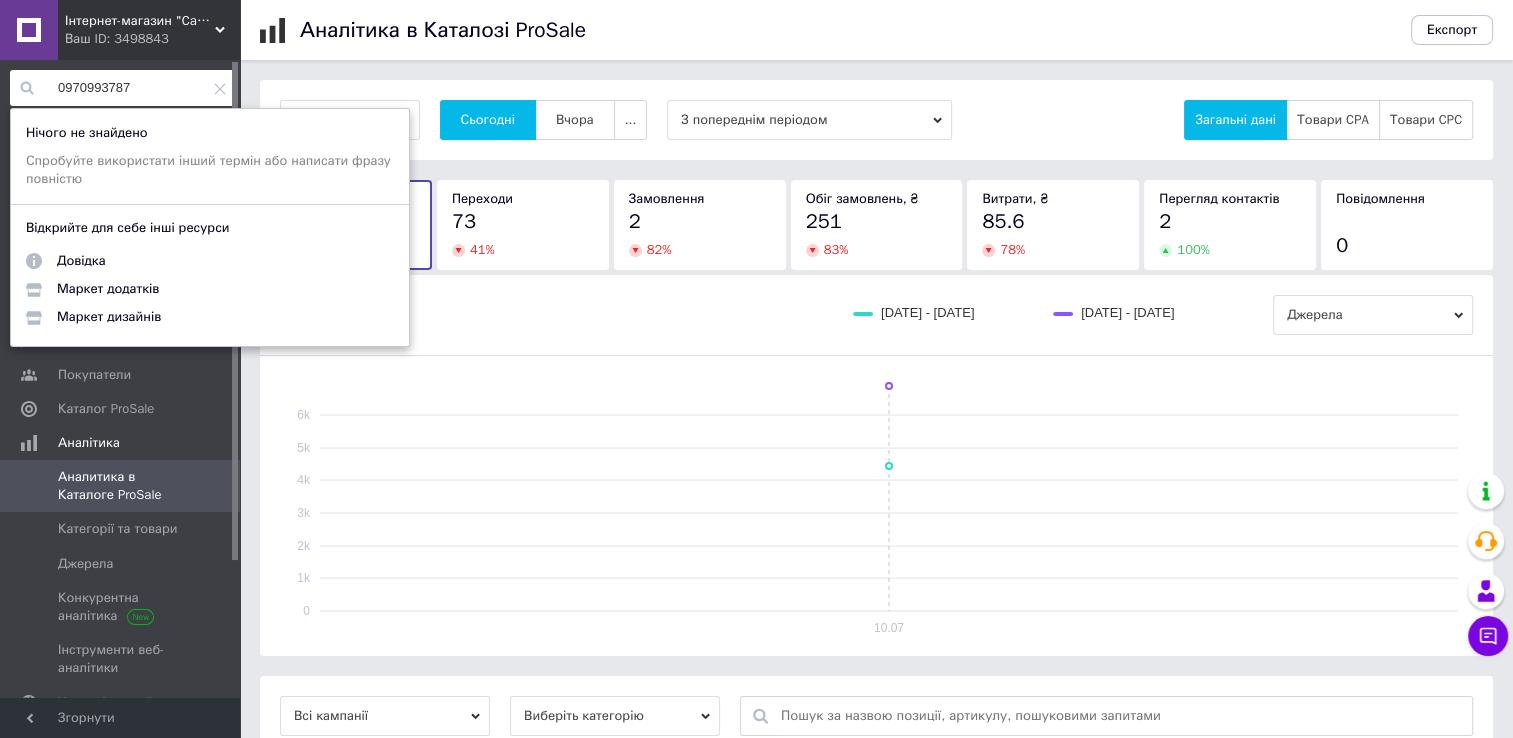 drag, startPoint x: 167, startPoint y: 86, endPoint x: -1, endPoint y: 97, distance: 168.35974 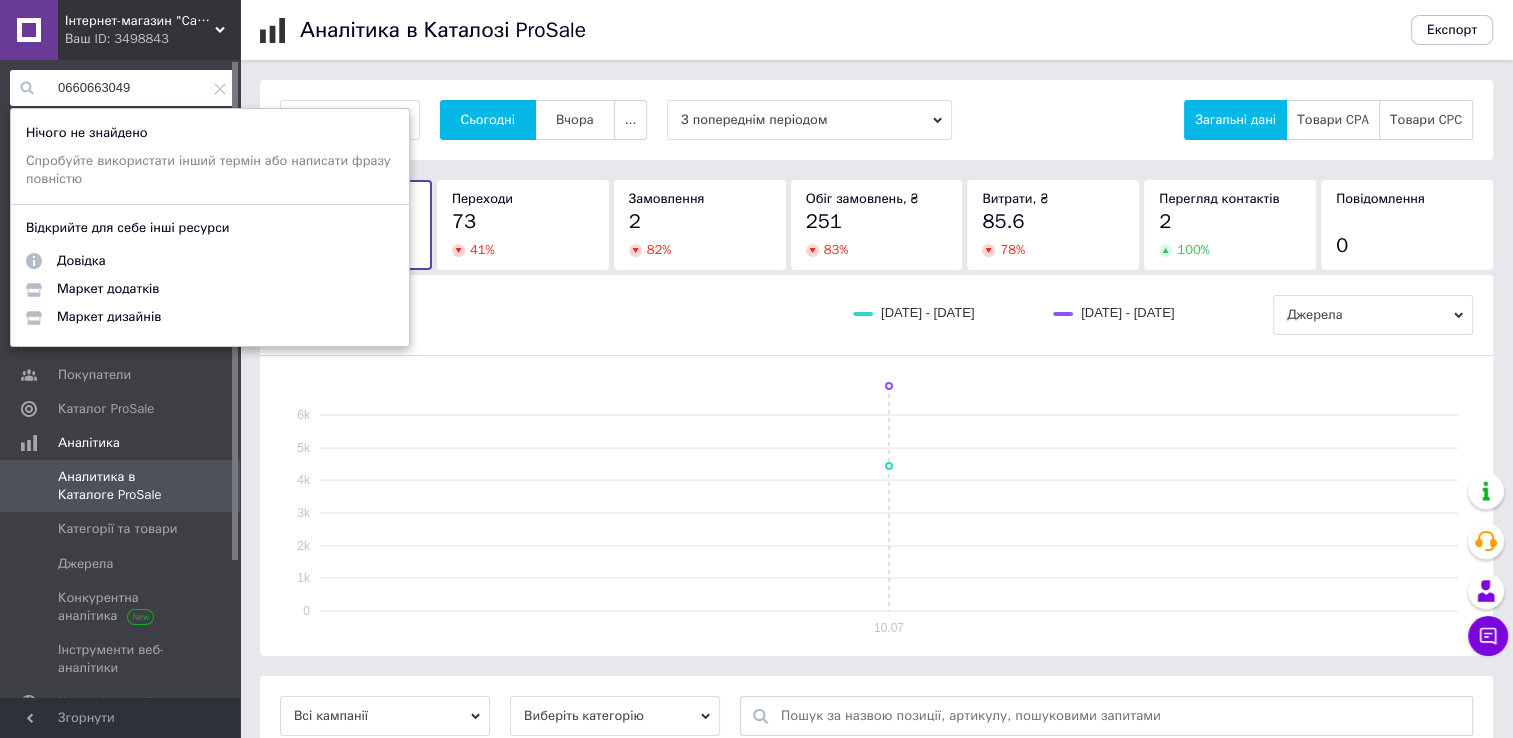 drag, startPoint x: 160, startPoint y: 92, endPoint x: 2, endPoint y: 93, distance: 158.00316 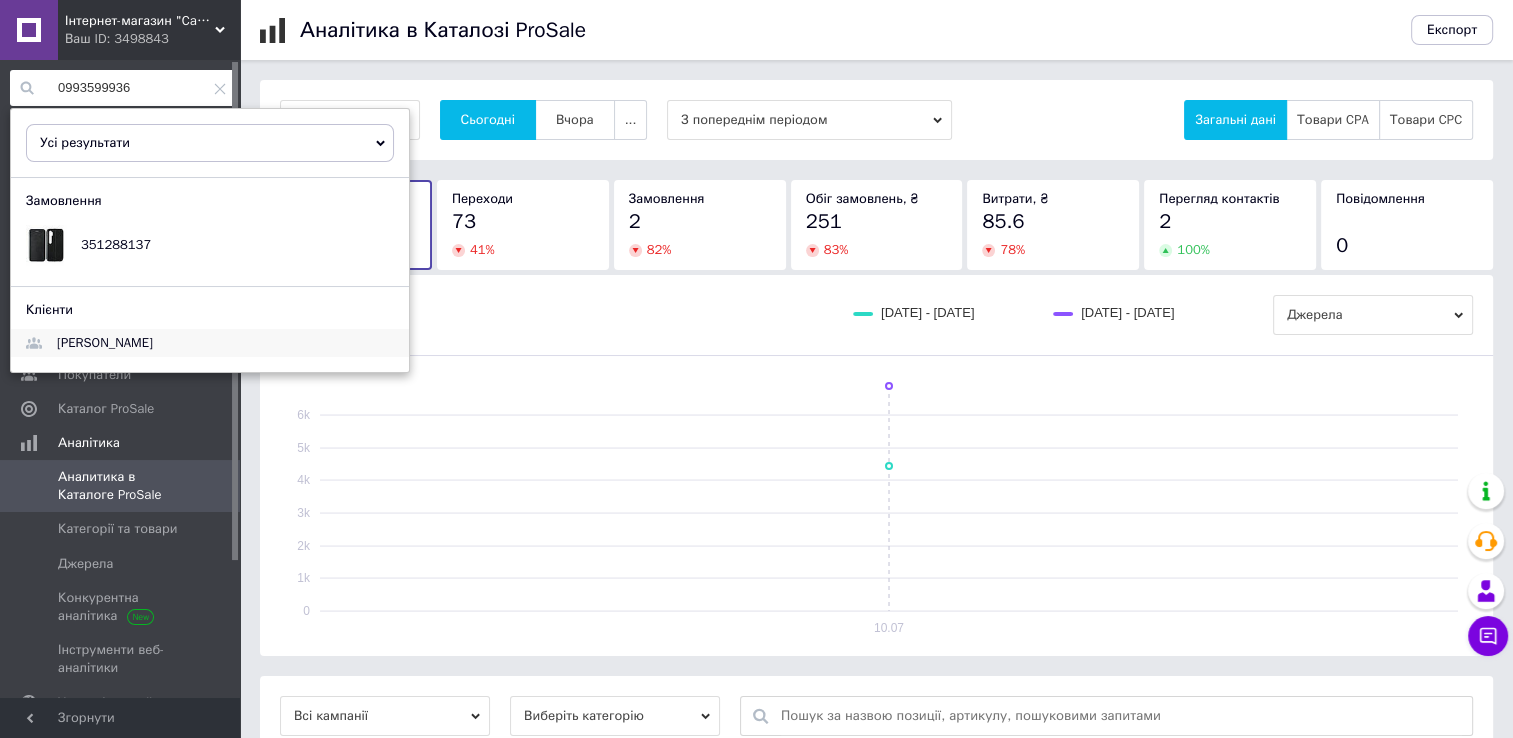 type on "0993599936" 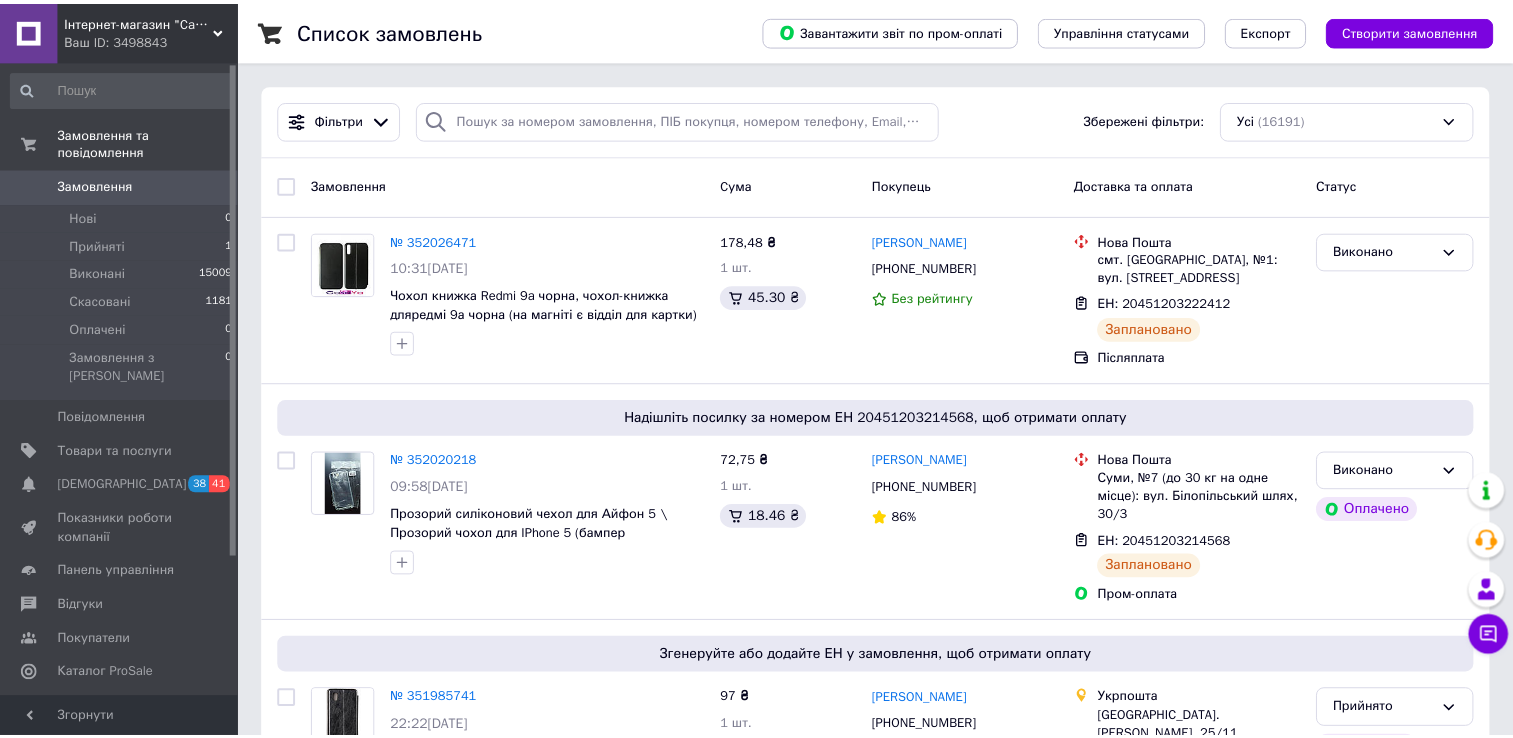 scroll, scrollTop: 0, scrollLeft: 0, axis: both 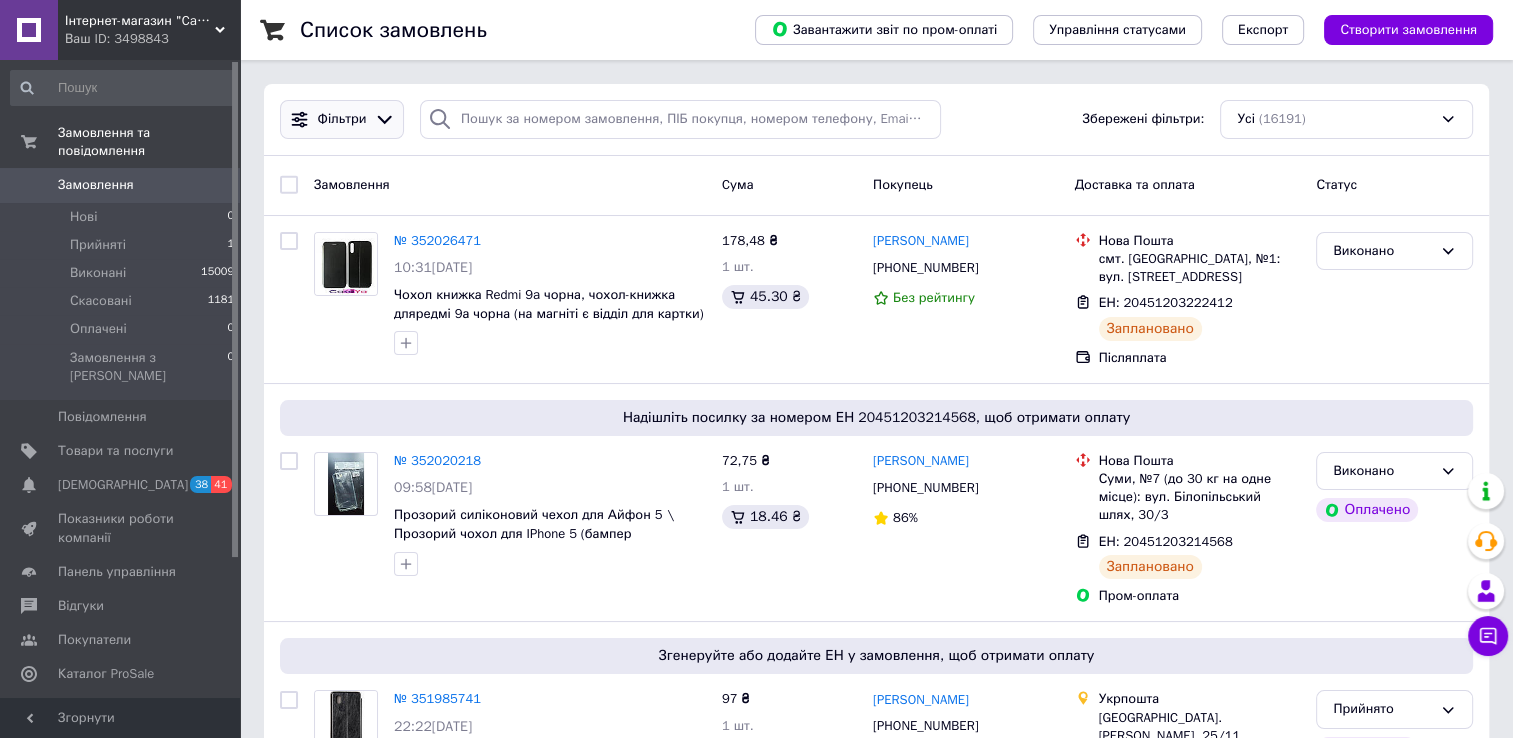 click on "Фільтри" at bounding box center [342, 119] 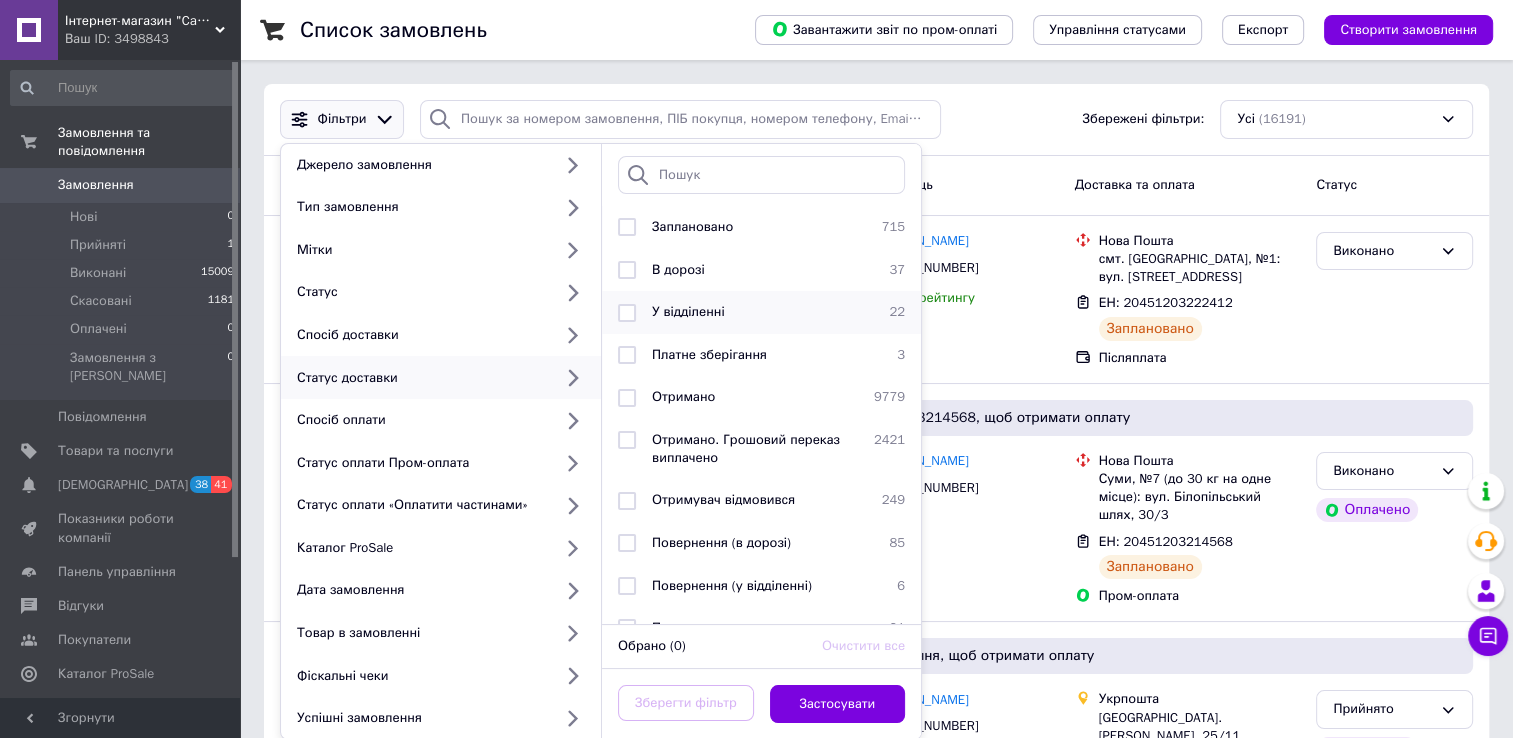 click on "У відділенні" at bounding box center [688, 311] 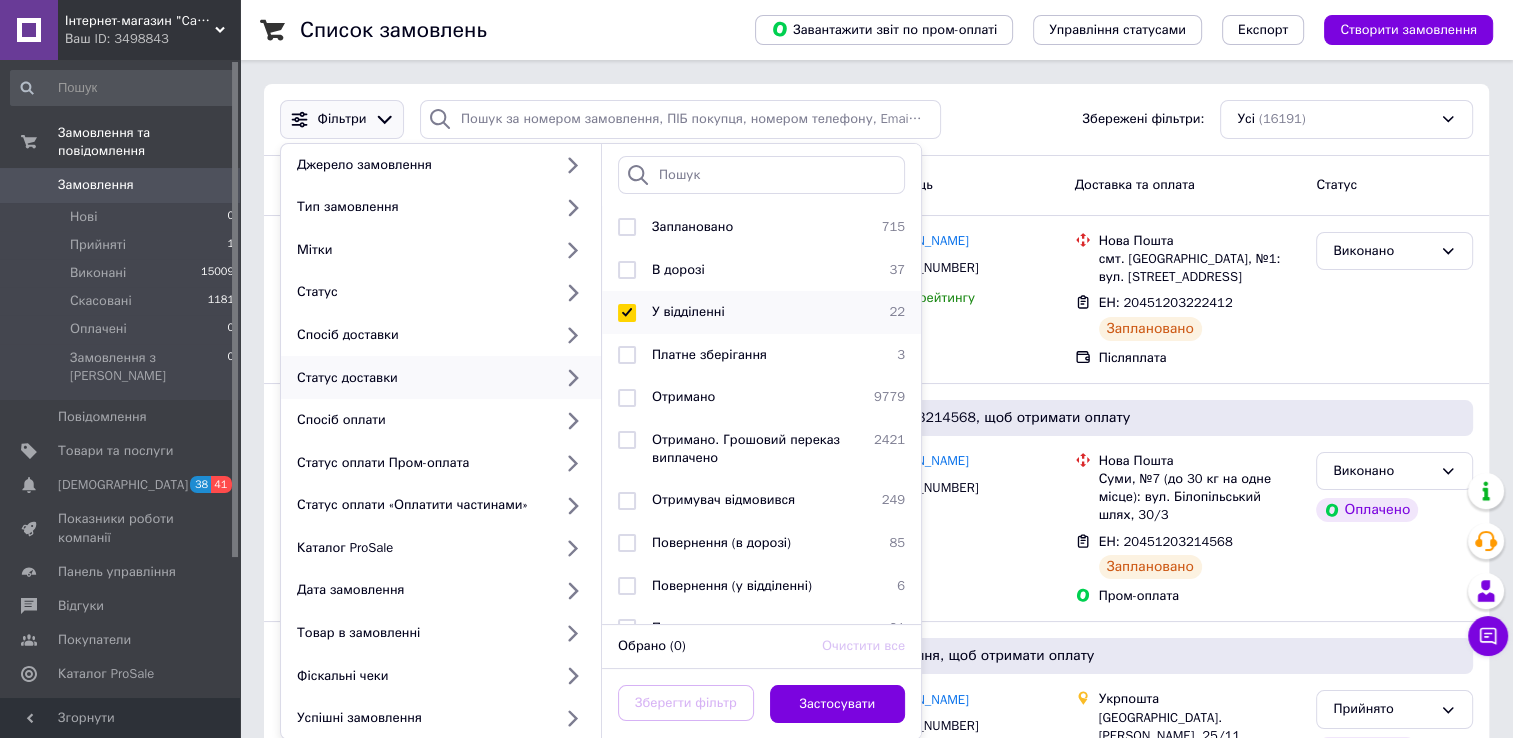 checkbox on "true" 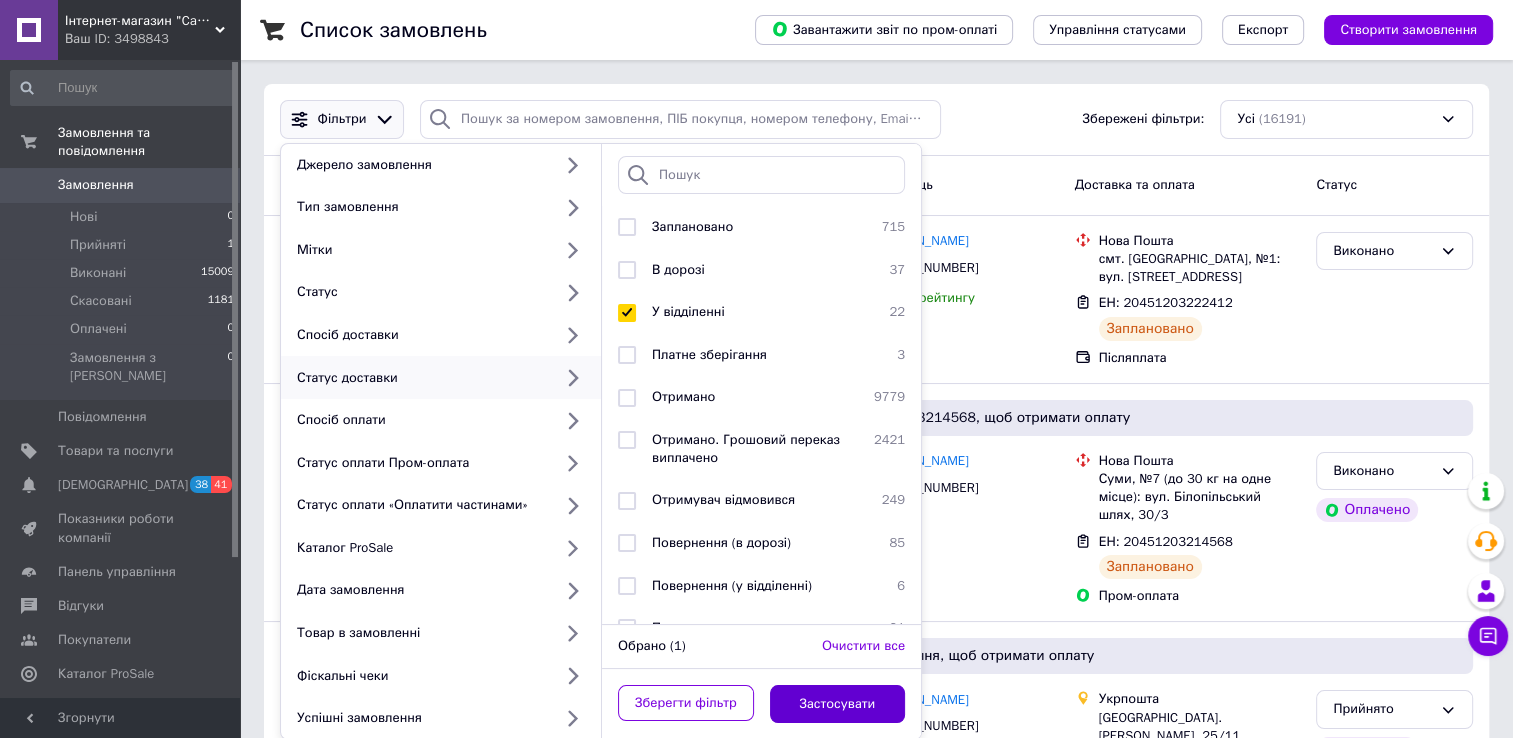 click on "Застосувати" at bounding box center [838, 704] 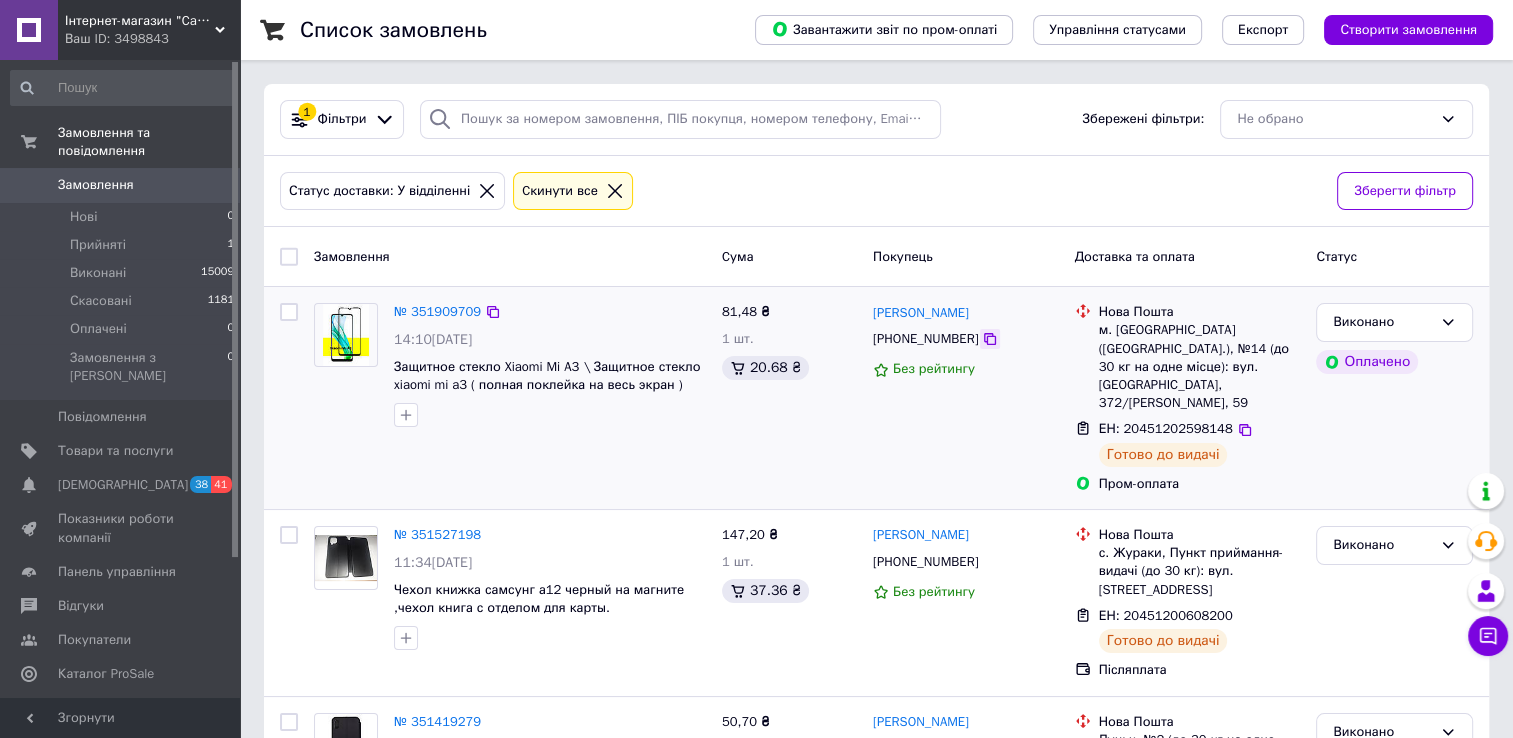 click 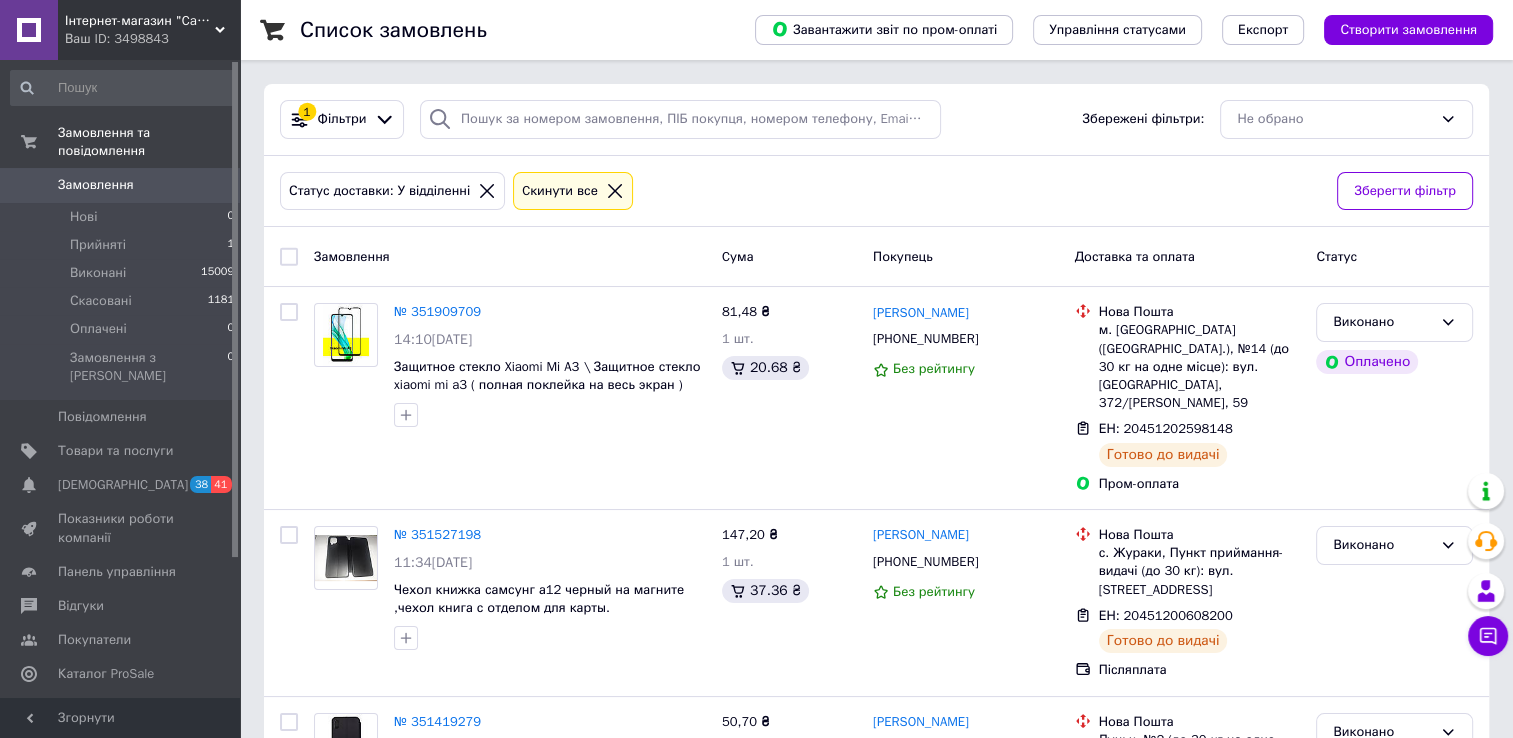 click on "Список замовлень   Завантажити звіт по пром-оплаті Управління статусами Експорт Створити замовлення 1 Фільтри Збережені фільтри: Не обрано Статус доставки: У відділенні Cкинути все Зберегти фільтр Замовлення Cума Покупець Доставка та оплата Статус № 351909709 14:10, 09.07.2025 Защитное стекло Xiaomi Mi A3 \ Защитное стекло xiaomi mi a3 ( полная поклейка на весь экран ) 81,48 ₴ 1 шт. 20.68 ₴ Інна Гоменюк +380978347406 Без рейтингу Нова Пошта м. Черкаси (Черкаська обл.), №14 (до 30 кг на одне місце): вул. Благовісна, 372/Юрія Іллєнка, 59 ЕН: 20451202598148 Готово до видачі Пром-оплата Виконано Оплачено 147,20 ₴" at bounding box center [876, 2197] 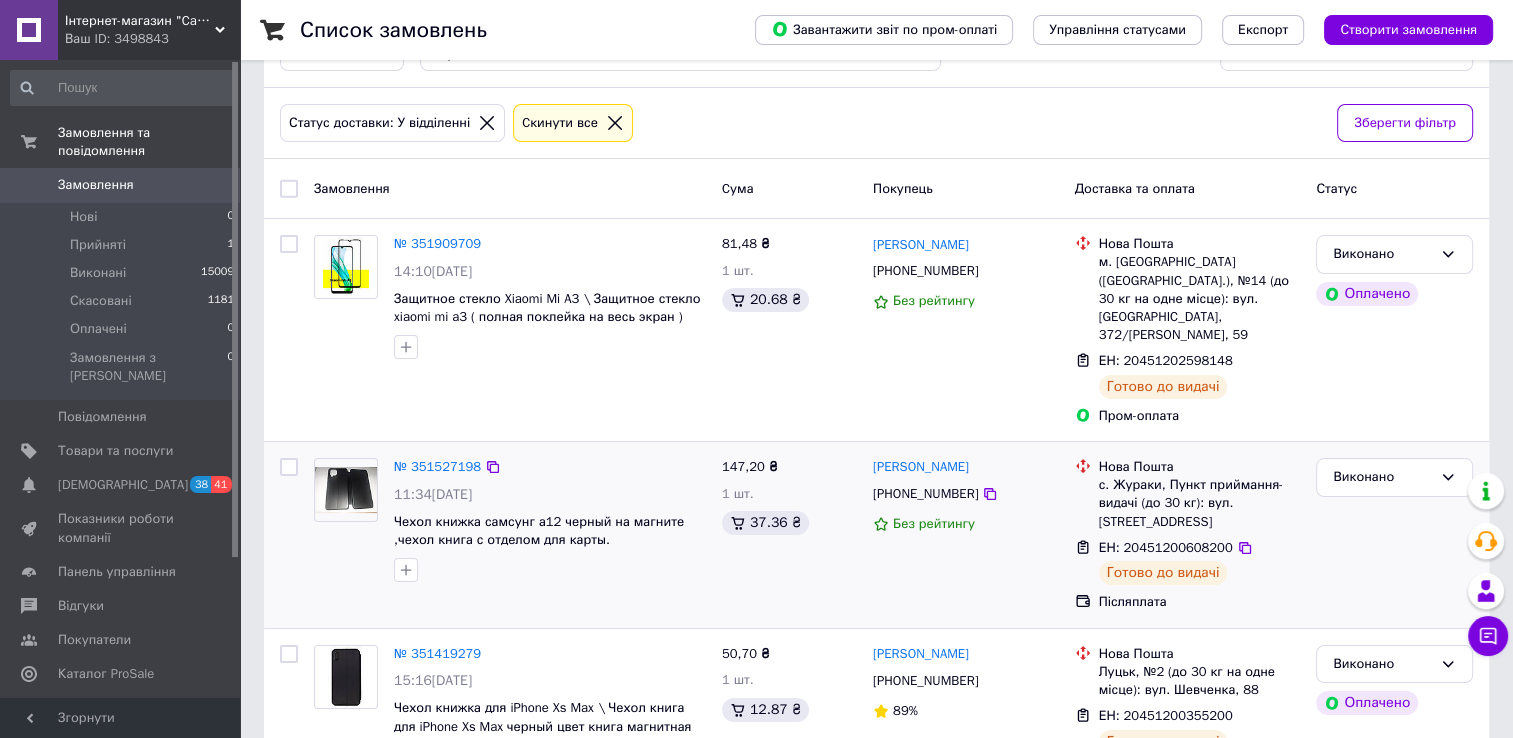 scroll, scrollTop: 100, scrollLeft: 0, axis: vertical 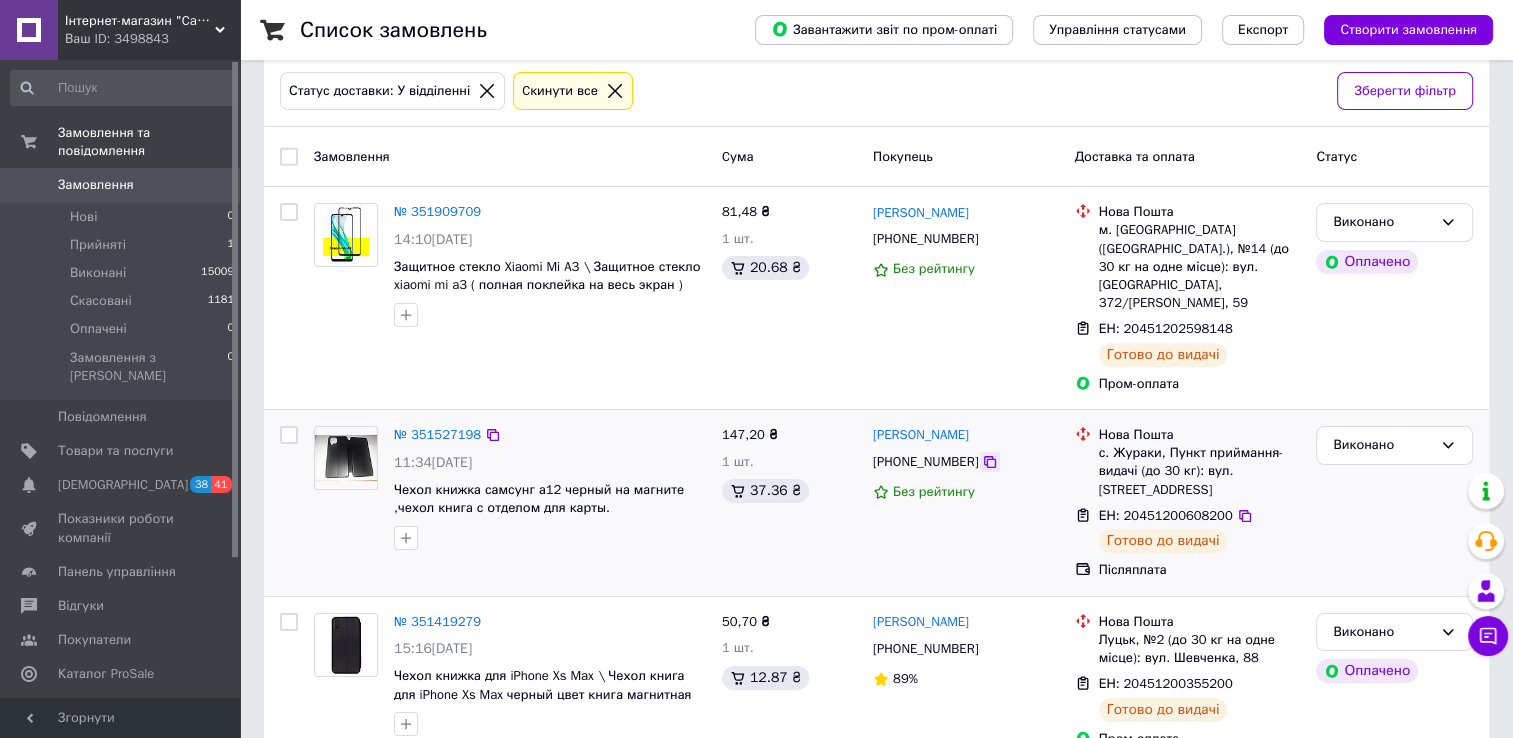 click 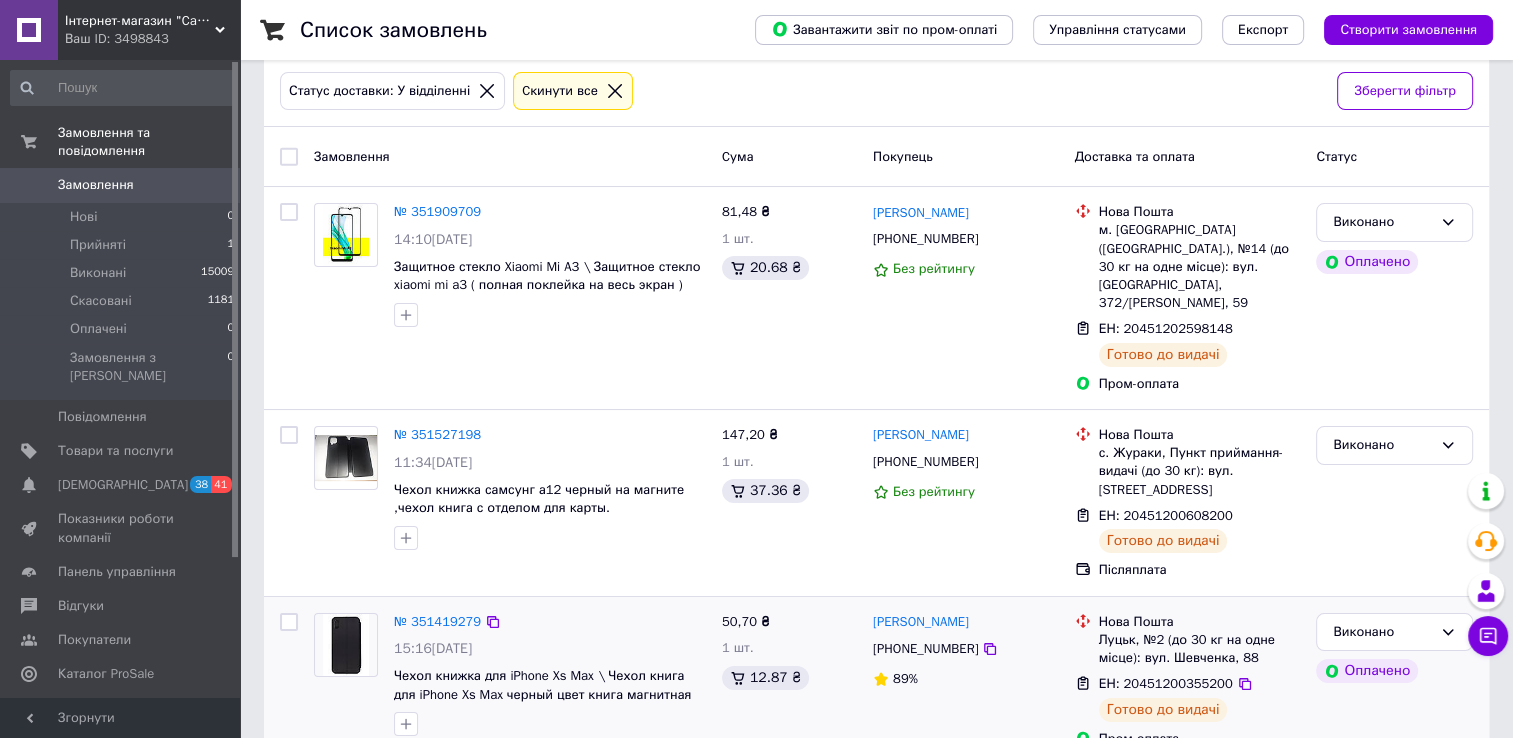 click on "Андрей Зайцев +380956386502 89%" at bounding box center [966, 680] 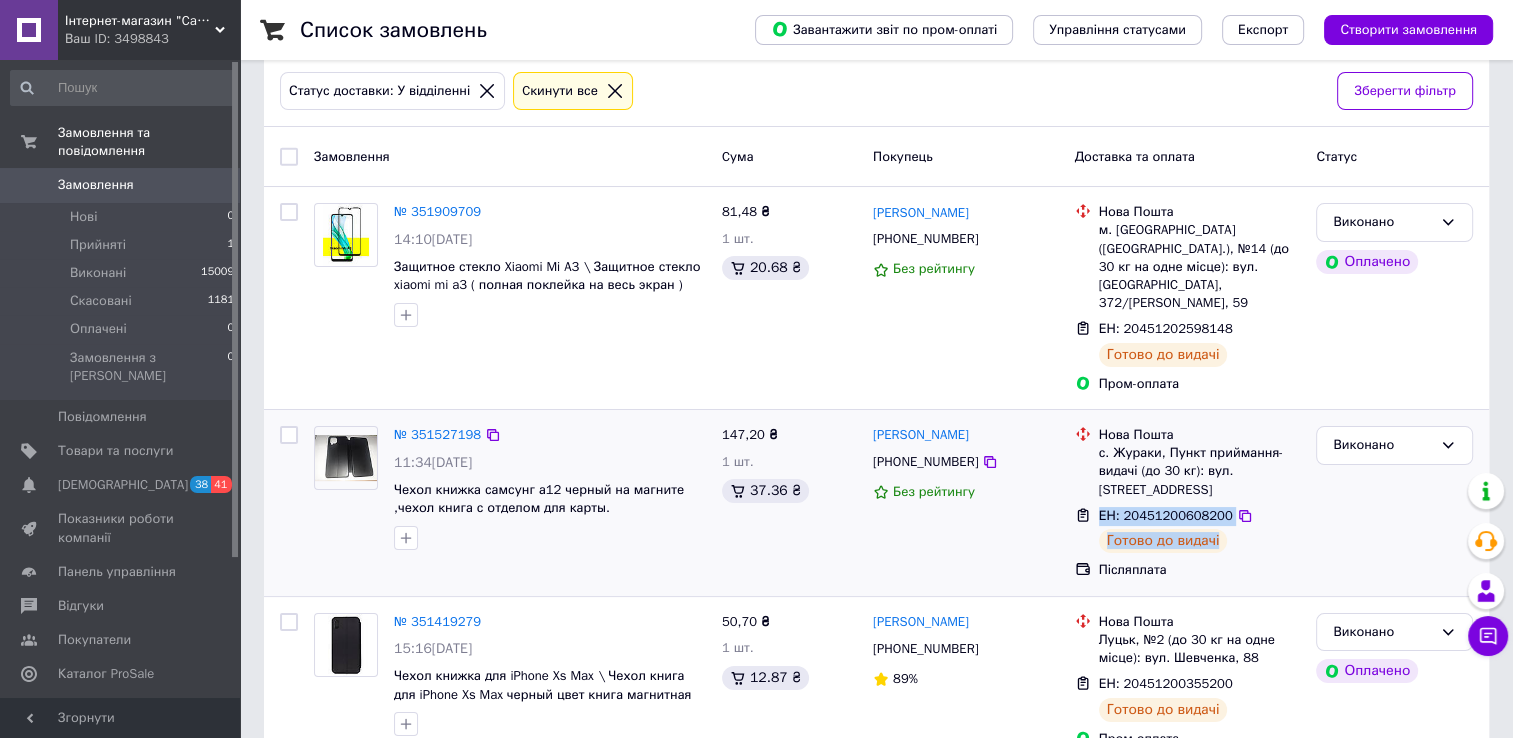 drag, startPoint x: 1249, startPoint y: 506, endPoint x: 1089, endPoint y: 478, distance: 162.43152 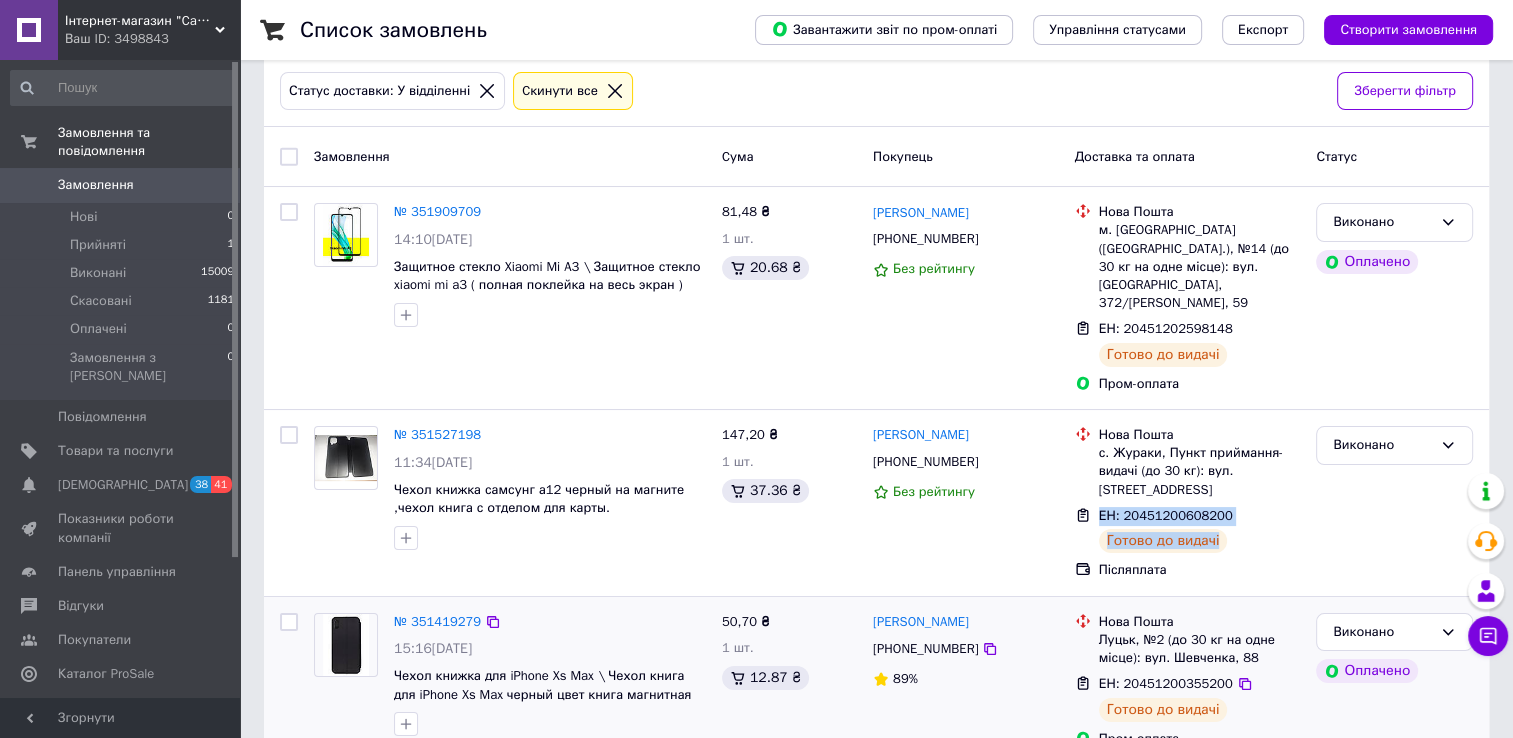 drag, startPoint x: 976, startPoint y: 704, endPoint x: 958, endPoint y: 645, distance: 61.68468 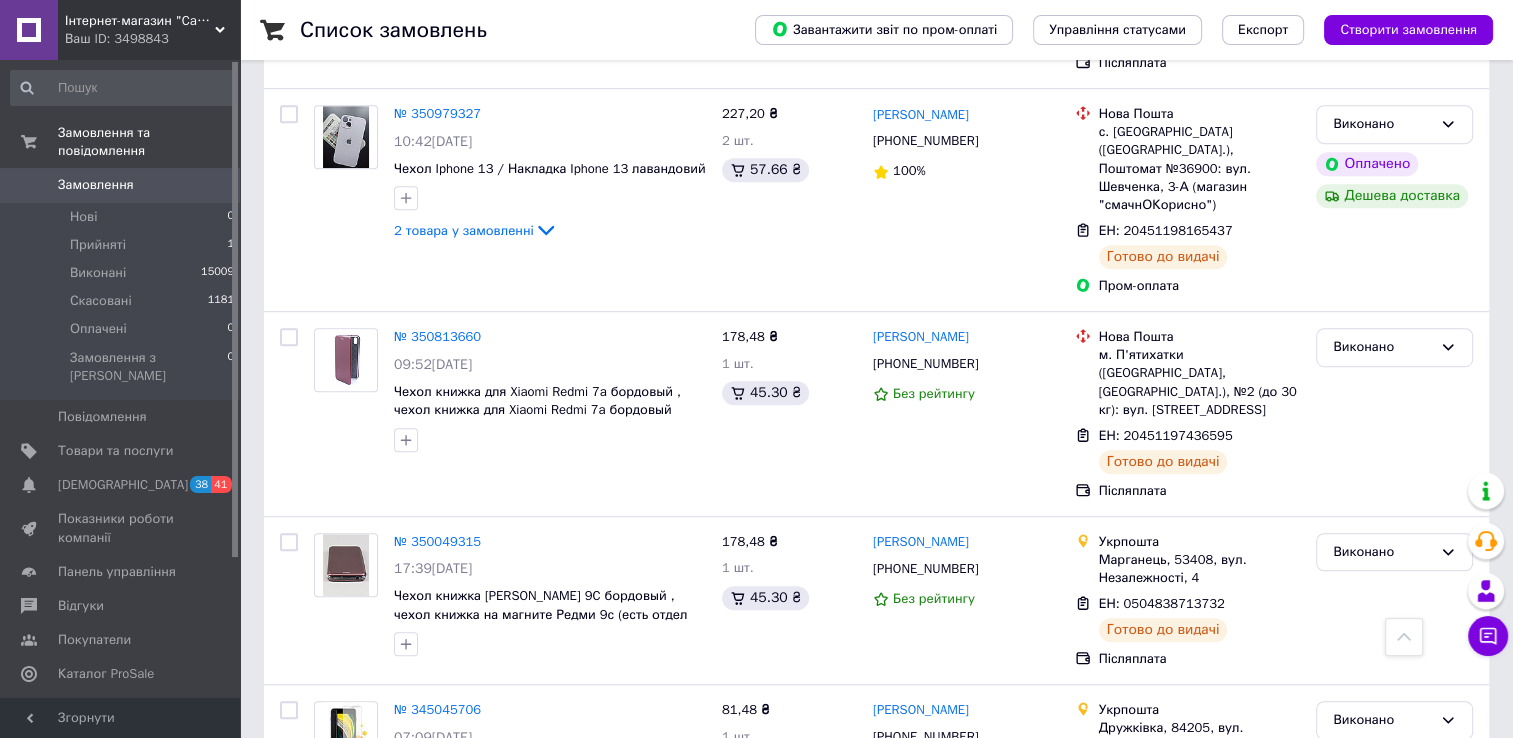 scroll, scrollTop: 1400, scrollLeft: 0, axis: vertical 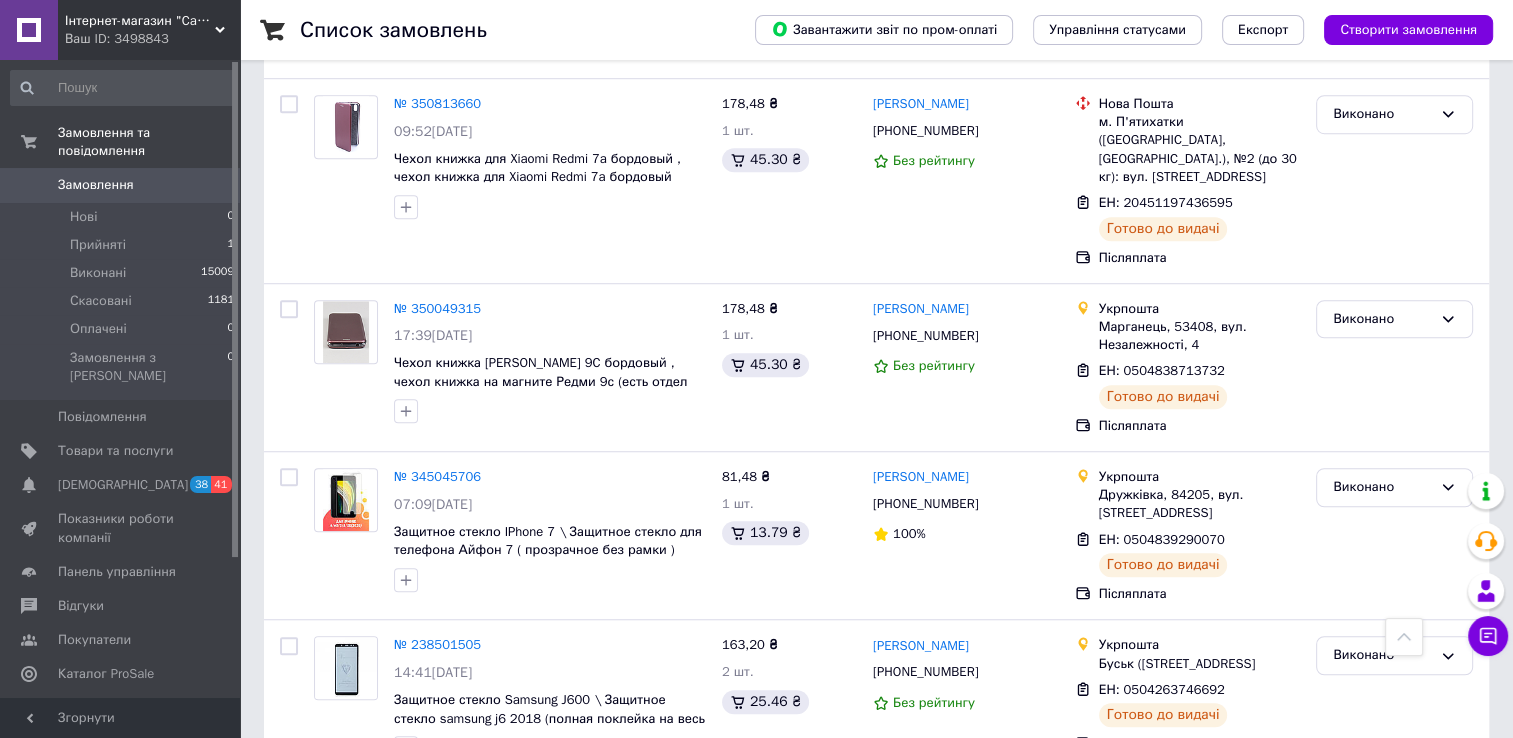 click on "№ 345045706" at bounding box center [437, 476] 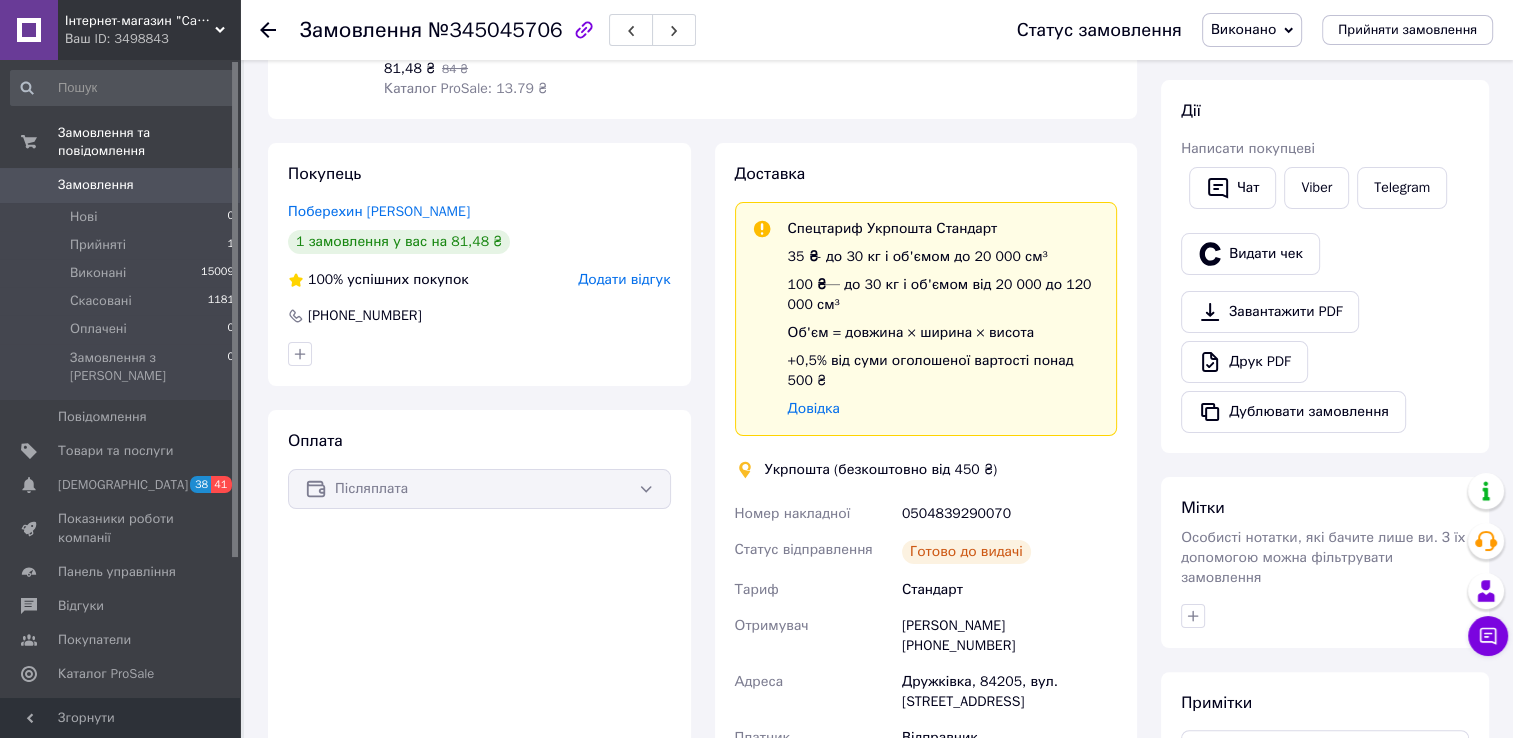 scroll, scrollTop: 428, scrollLeft: 0, axis: vertical 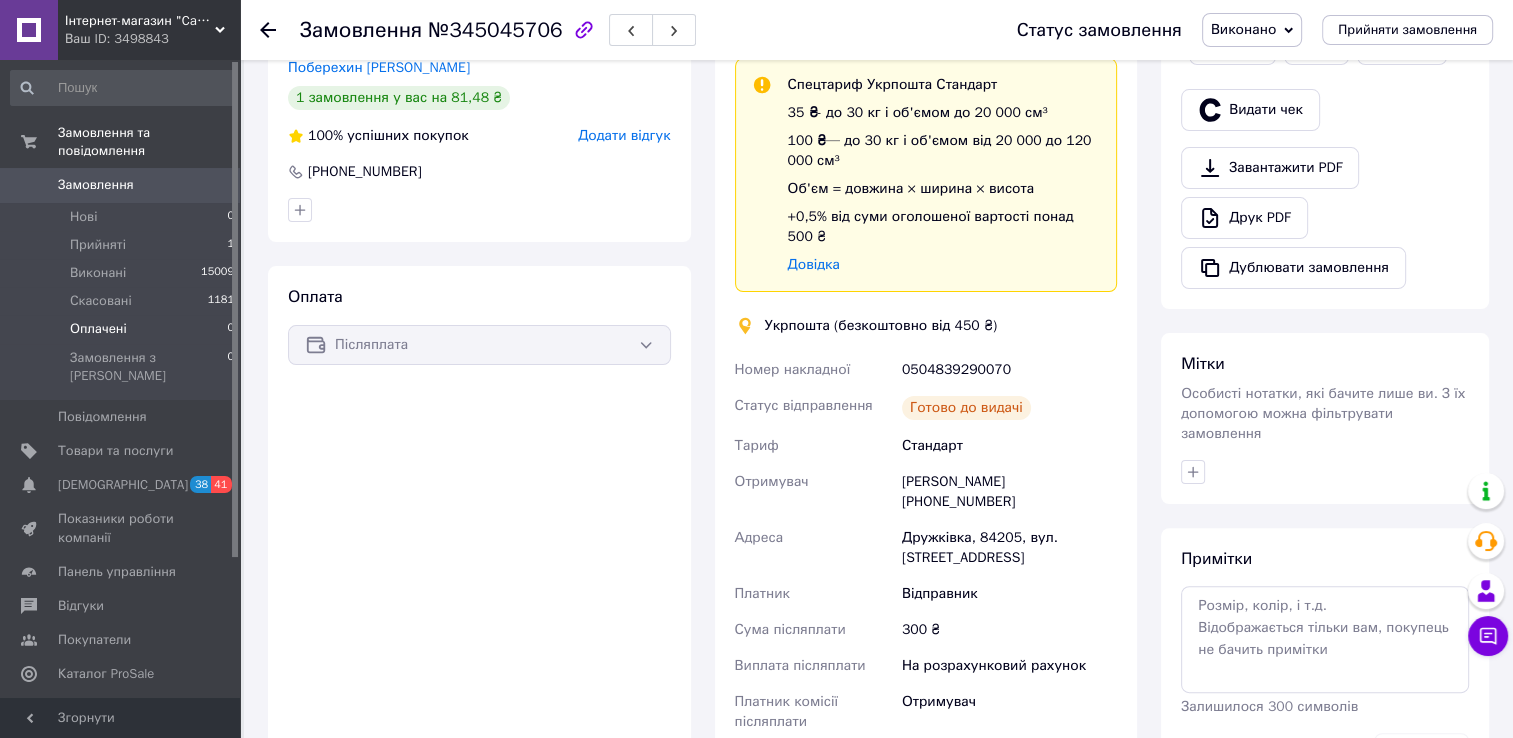 click on "Оплачені" at bounding box center (98, 329) 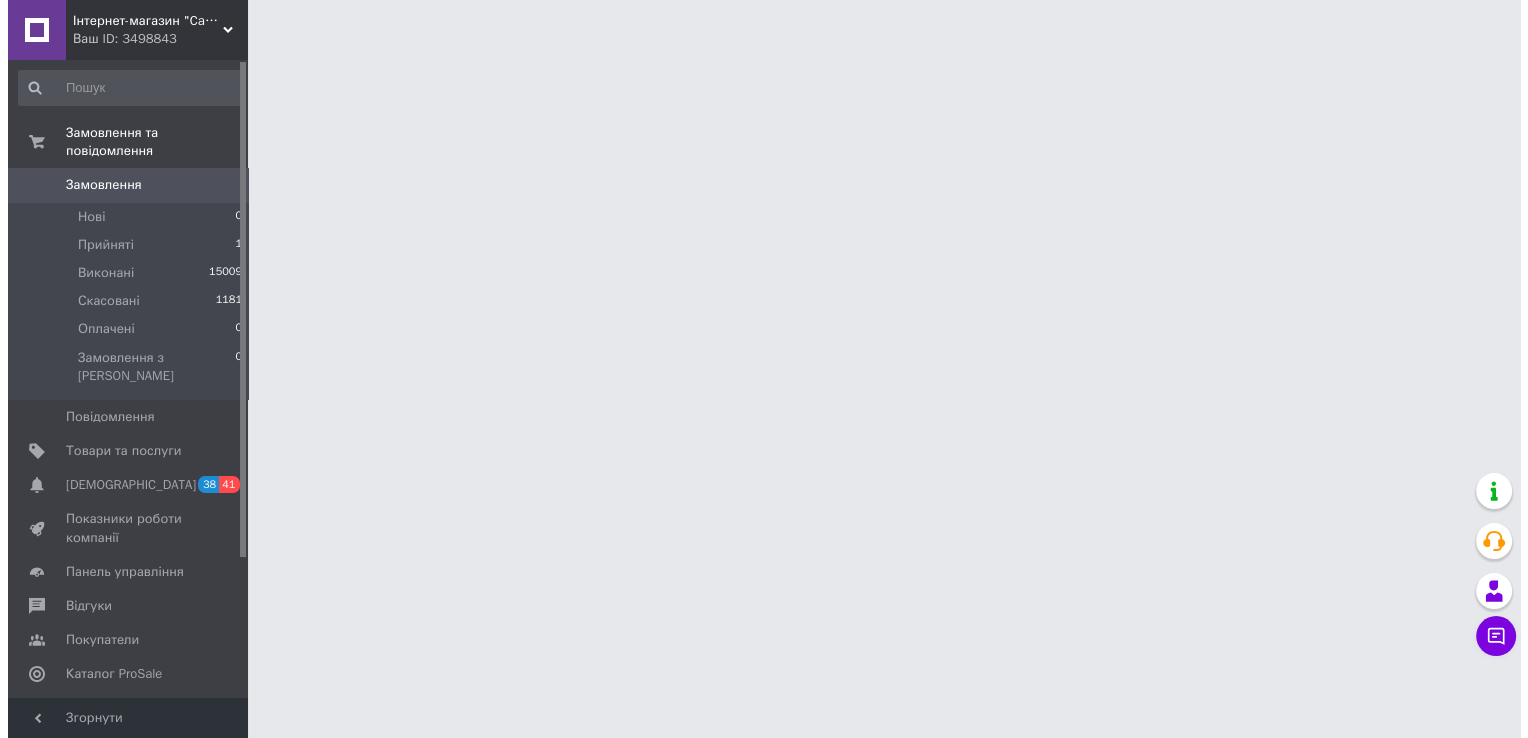 scroll, scrollTop: 0, scrollLeft: 0, axis: both 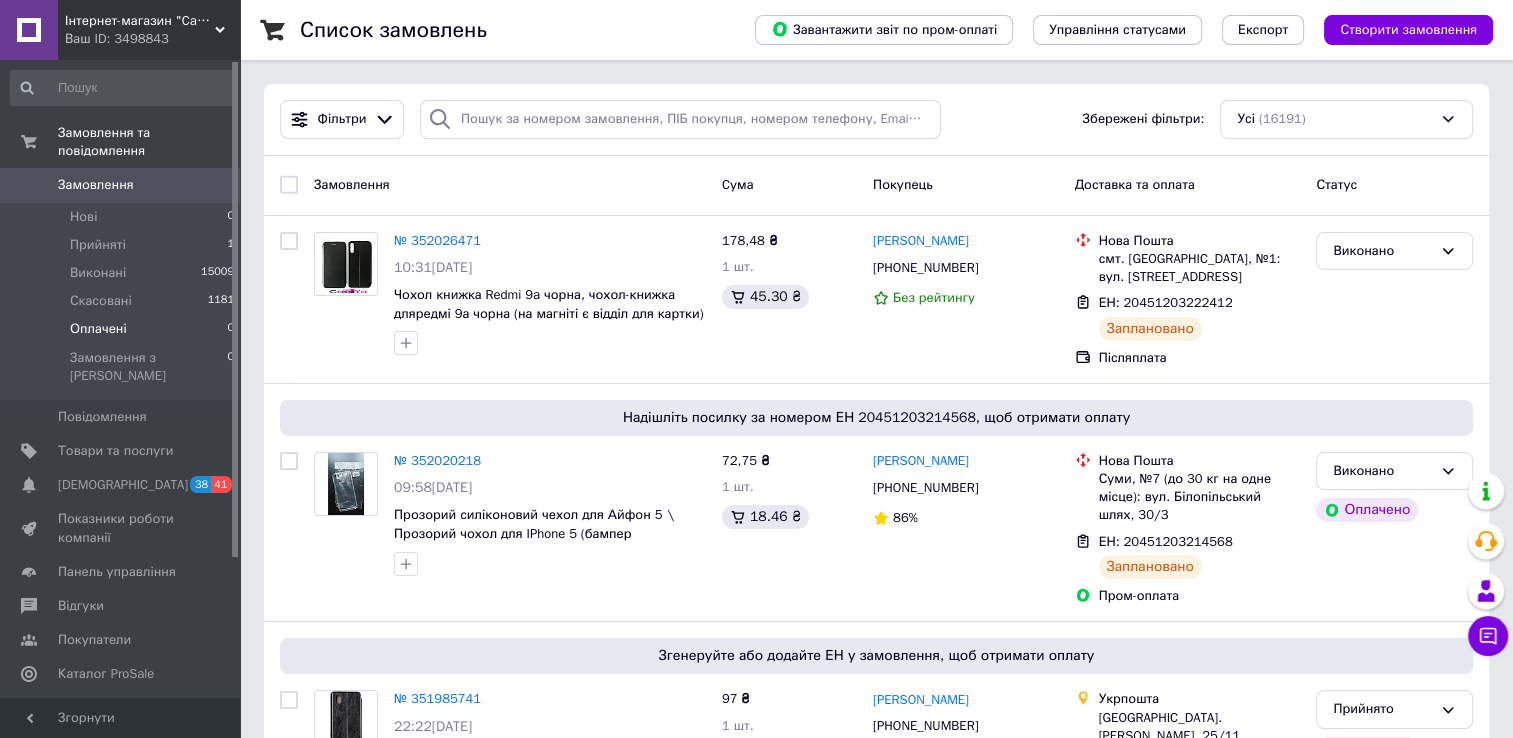 click on "Оплачені" at bounding box center [98, 329] 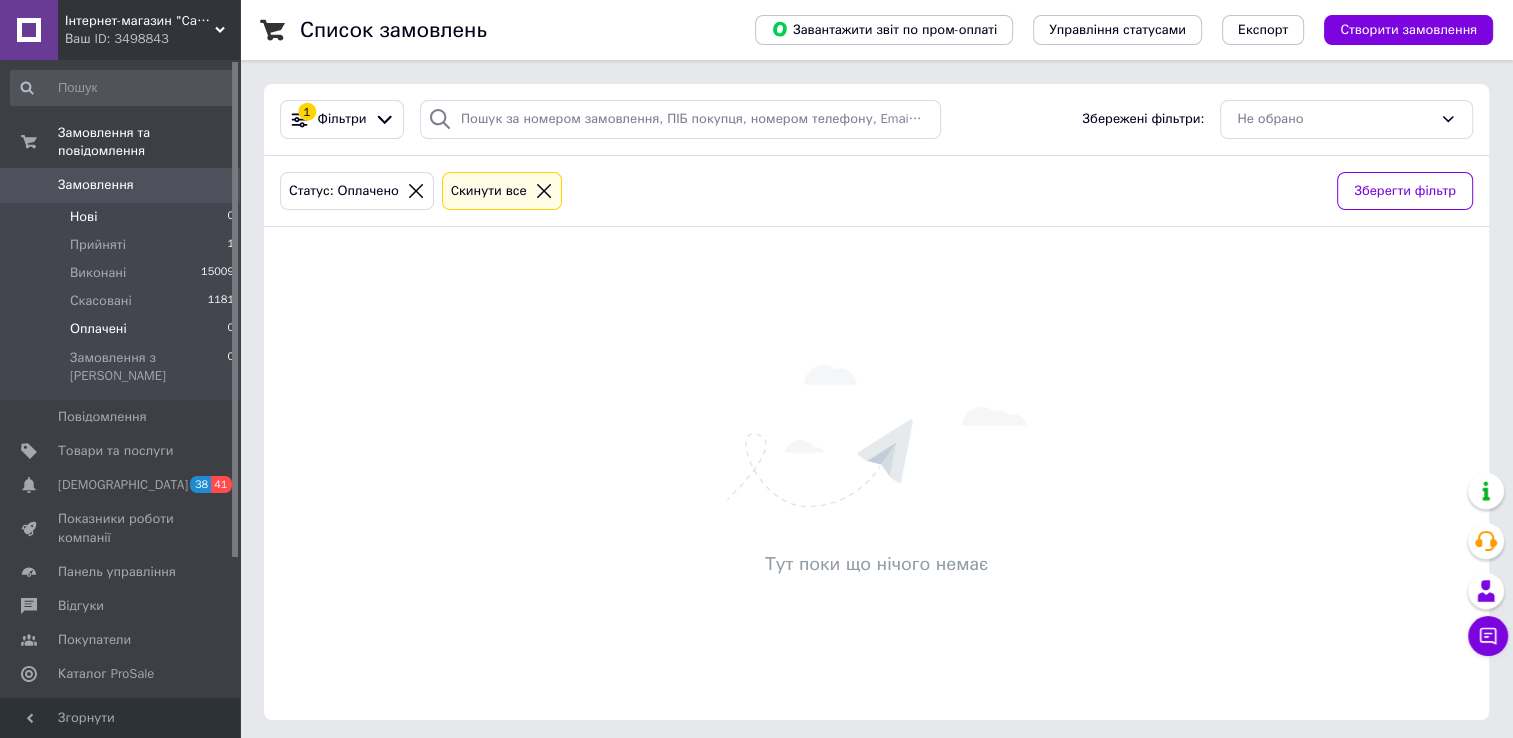 click on "Нові 0" at bounding box center [123, 217] 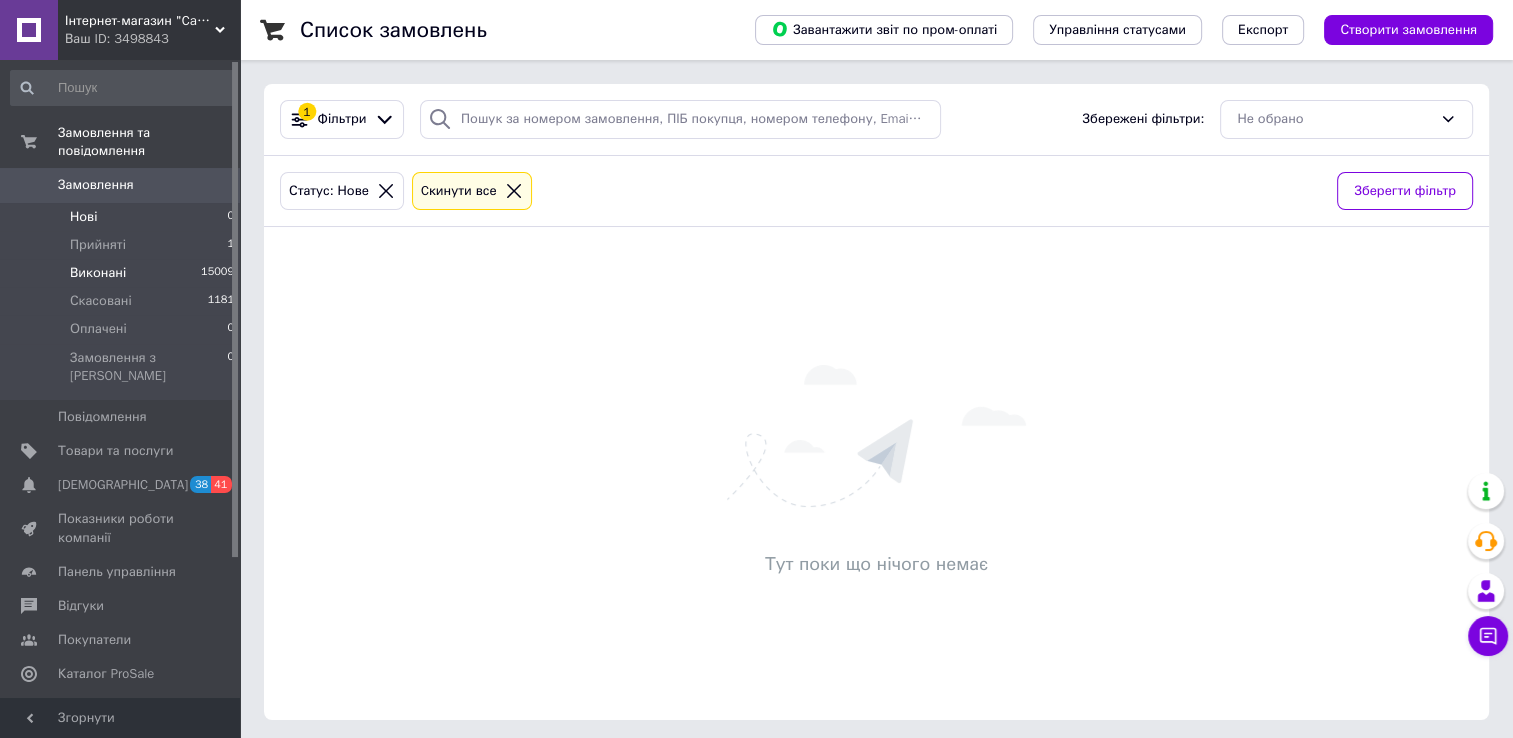 click on "Виконані" at bounding box center (98, 273) 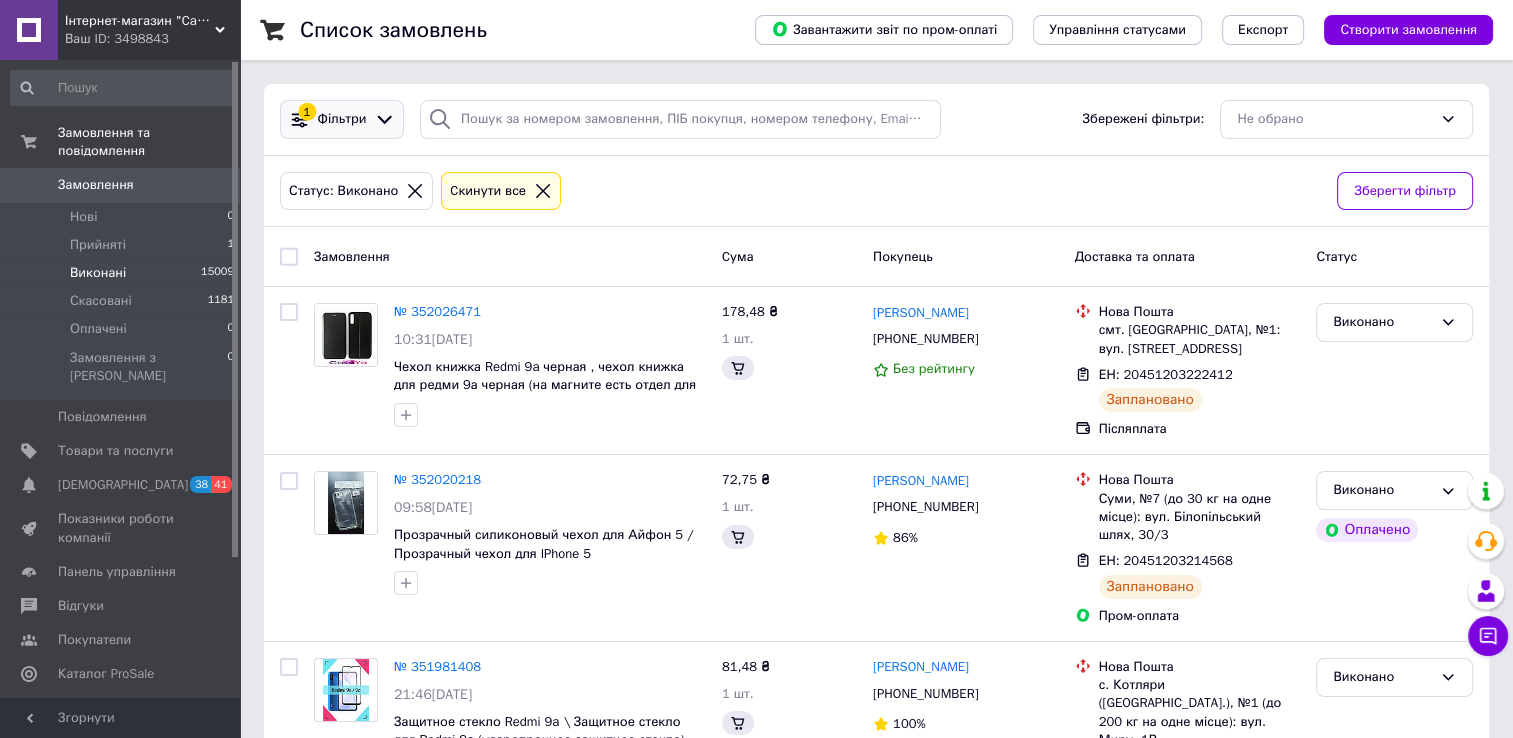 click 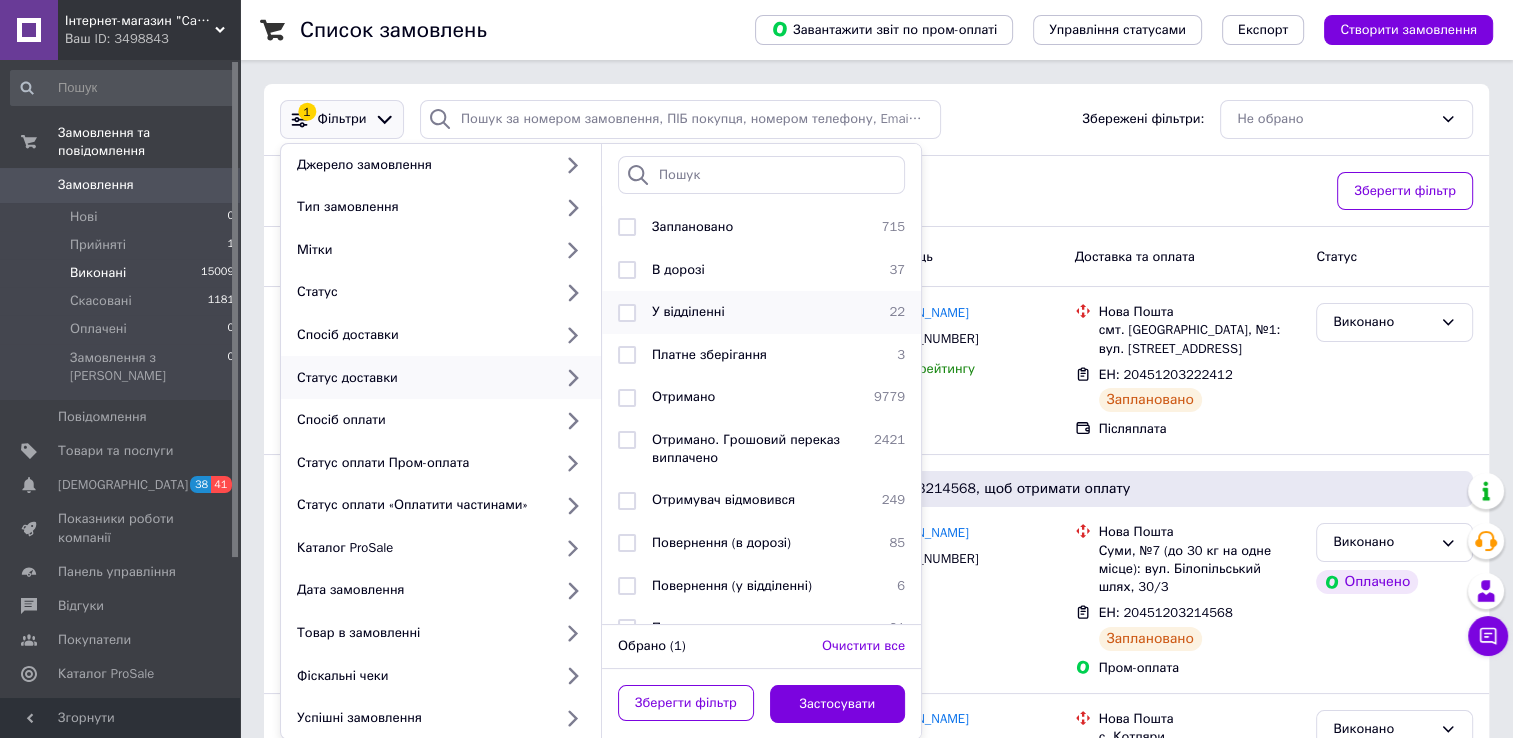 click on "У відділенні" at bounding box center [688, 311] 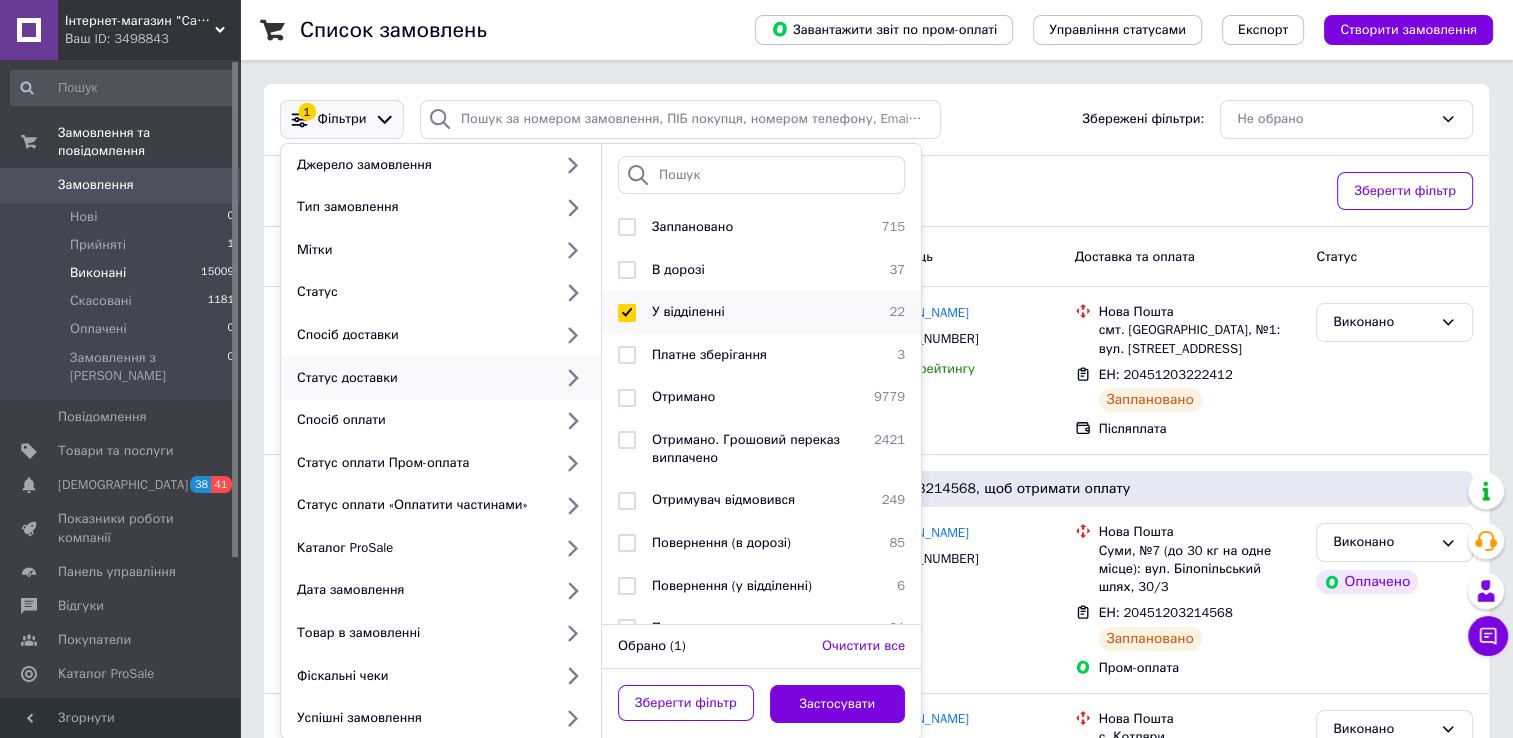 checkbox on "true" 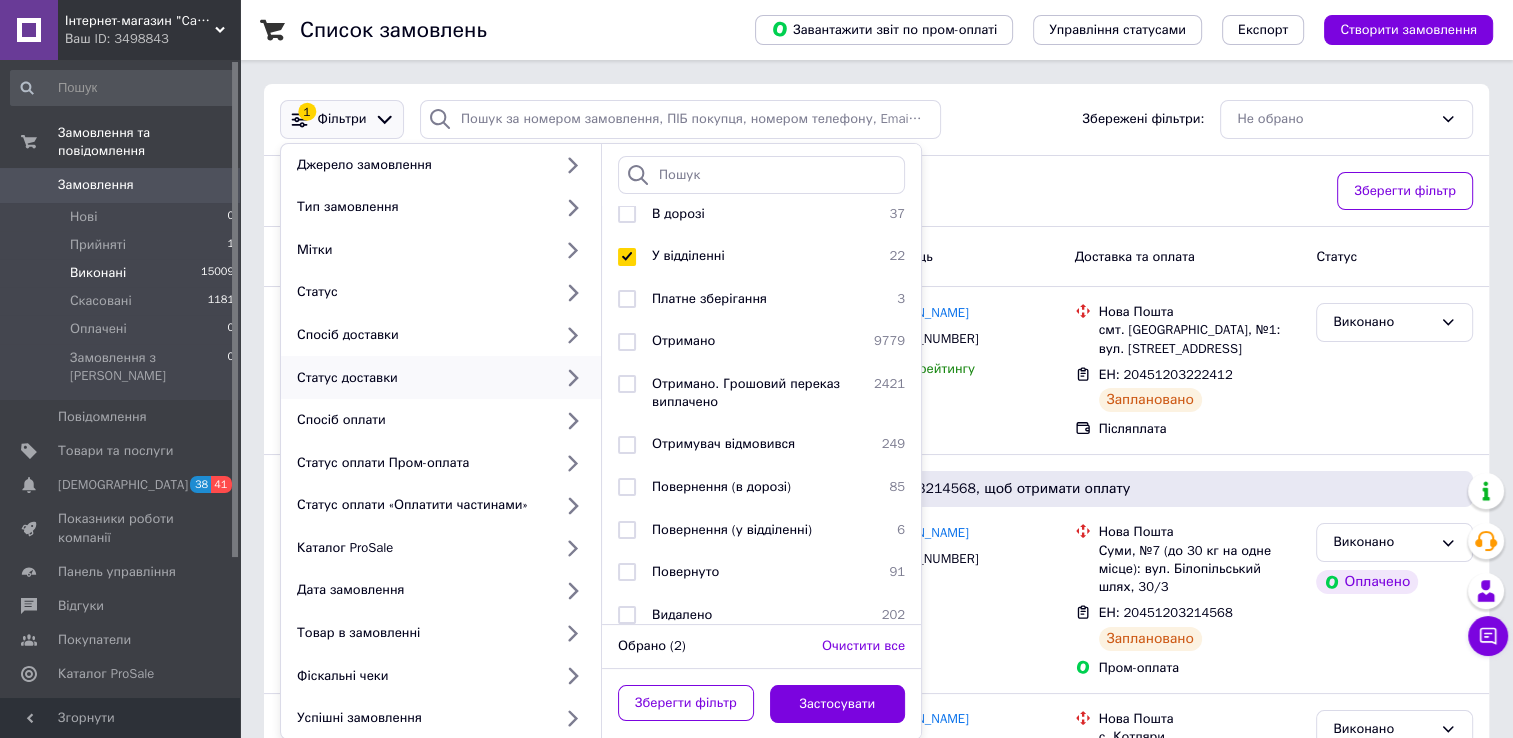 scroll, scrollTop: 108, scrollLeft: 0, axis: vertical 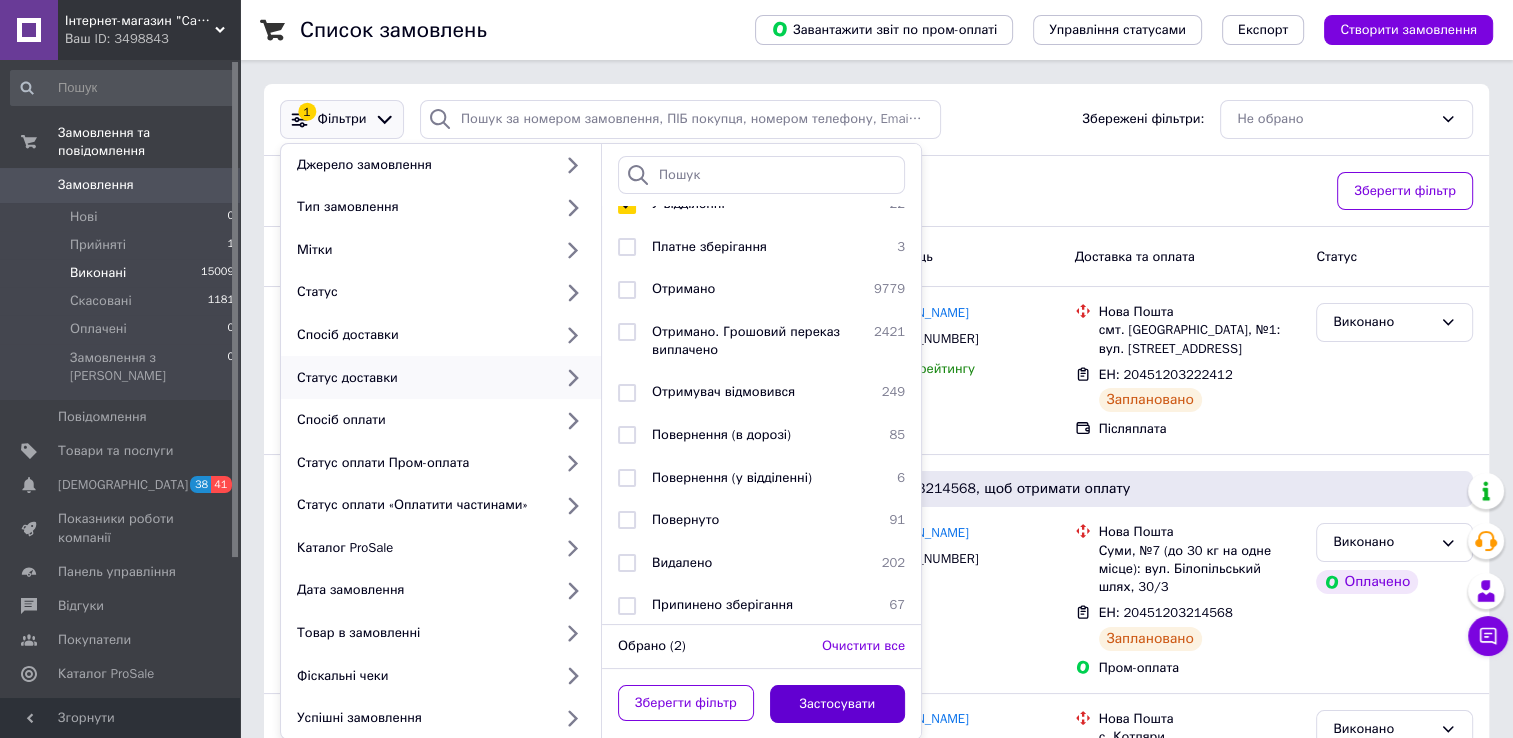 click on "Застосувати" at bounding box center (838, 704) 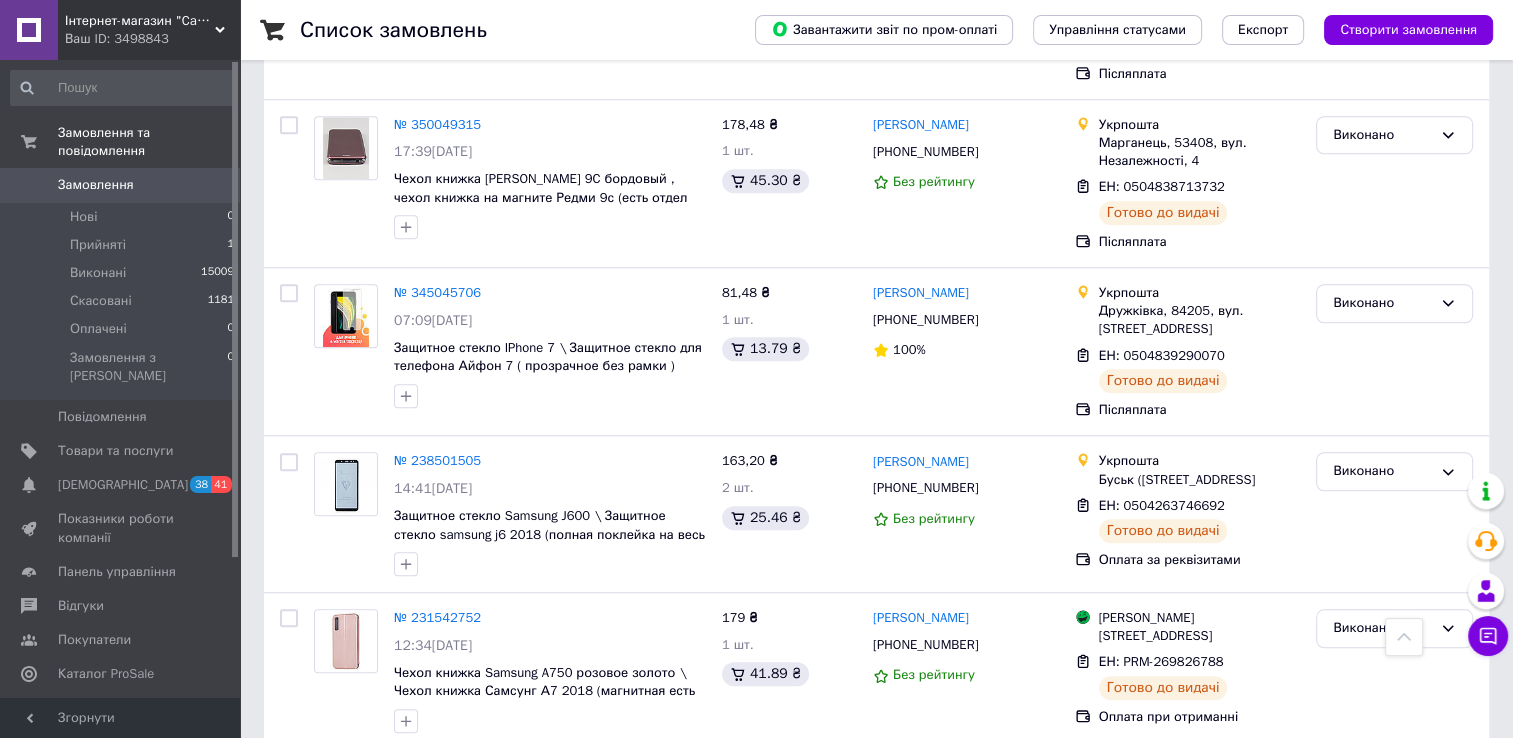 scroll, scrollTop: 1700, scrollLeft: 0, axis: vertical 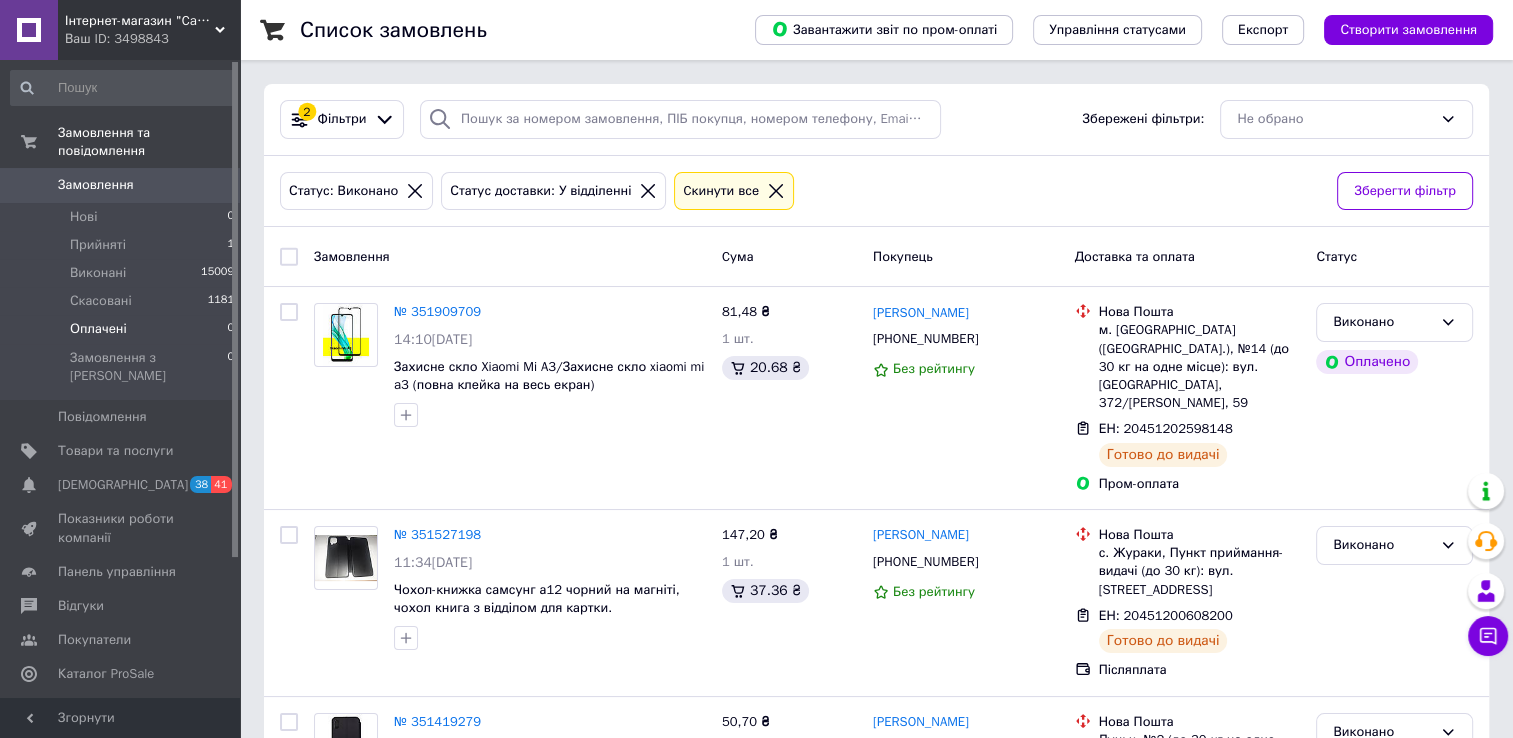 click on "Оплачені 0" at bounding box center (123, 329) 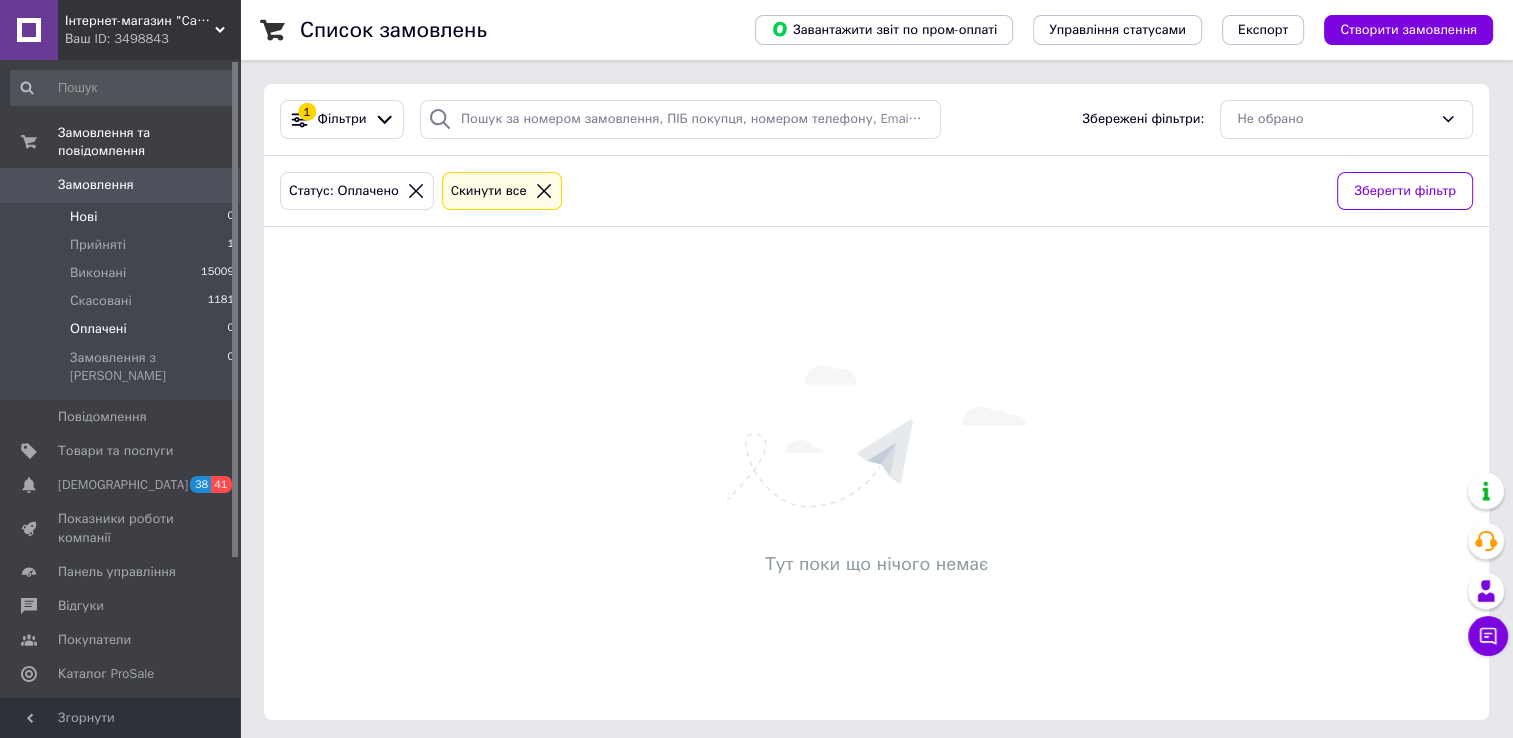 click on "Нові 0" at bounding box center [123, 217] 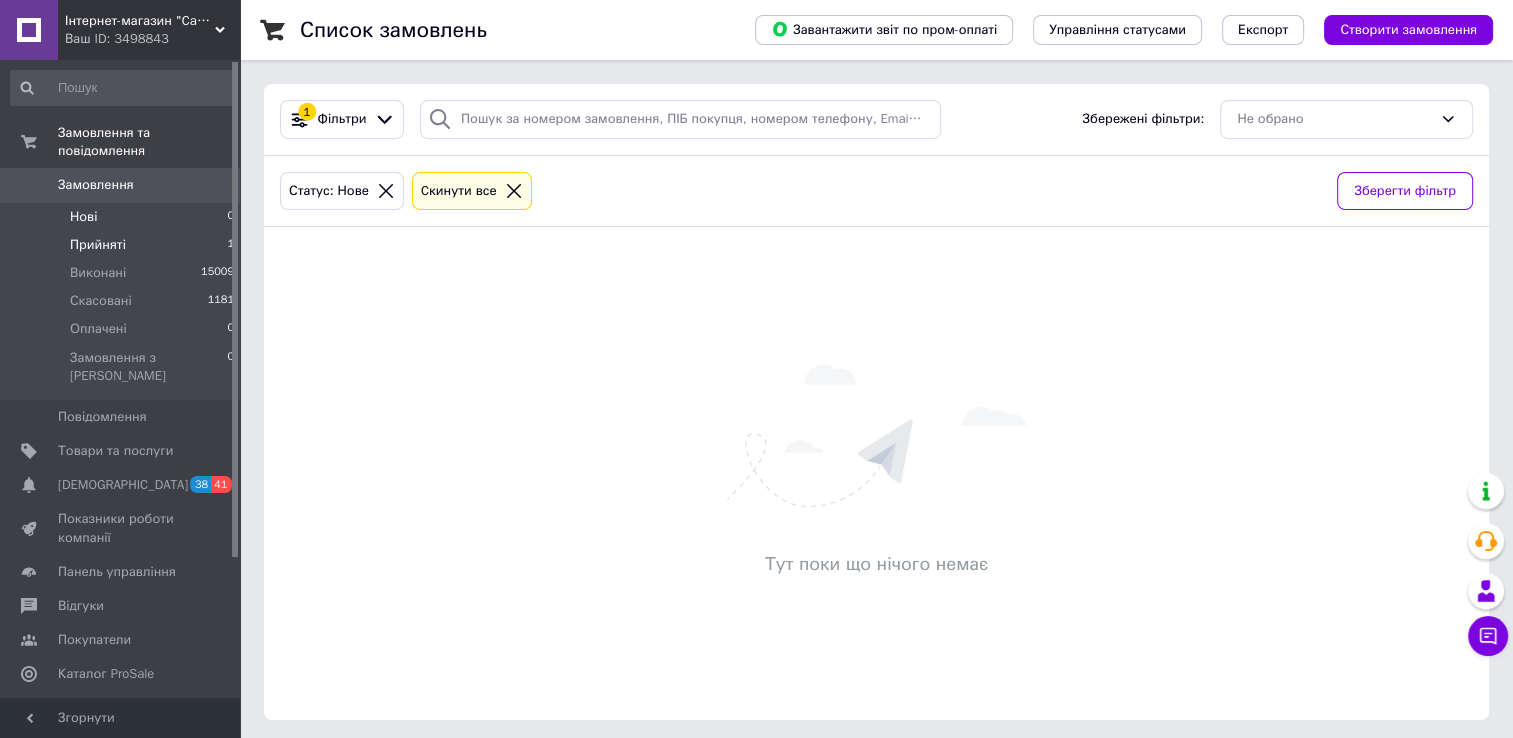 click on "Прийняті" at bounding box center (98, 245) 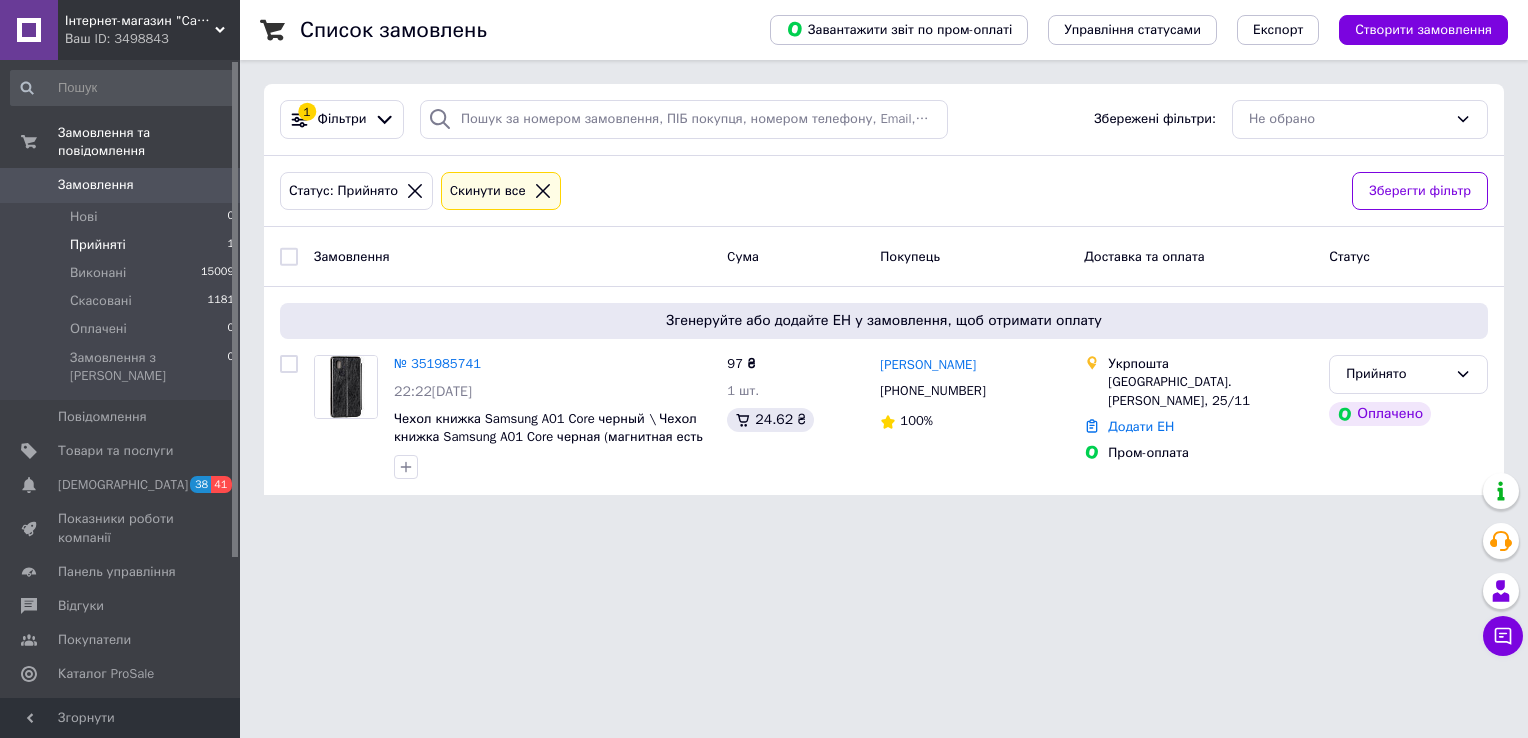 click on "Список замовлень   Завантажити звіт по пром-оплаті Управління статусами Експорт Створити замовлення 1 Фільтри Збережені фільтри: Не обрано Статус: Прийнято Cкинути все Зберегти фільтр Замовлення Cума Покупець Доставка та оплата Статус Згенеруйте або додайте ЕН у замовлення, щоб отримати оплату № 351985741 22:22[DATE] Чехол книжка Samsung A01 Core черный \ Чехол книжка Samsung A01 Core черная (магнитная есть отдел для карты) 97 ₴ 1 шт. 24.62 ₴ [PERSON_NAME] [PHONE_NUMBER] 100% Укрпошта [GEOGRAPHIC_DATA]. [PERSON_NAME][STREET_ADDRESS] Додати ЕН Пром-оплата Прийнято Оплачено" at bounding box center [884, 259] 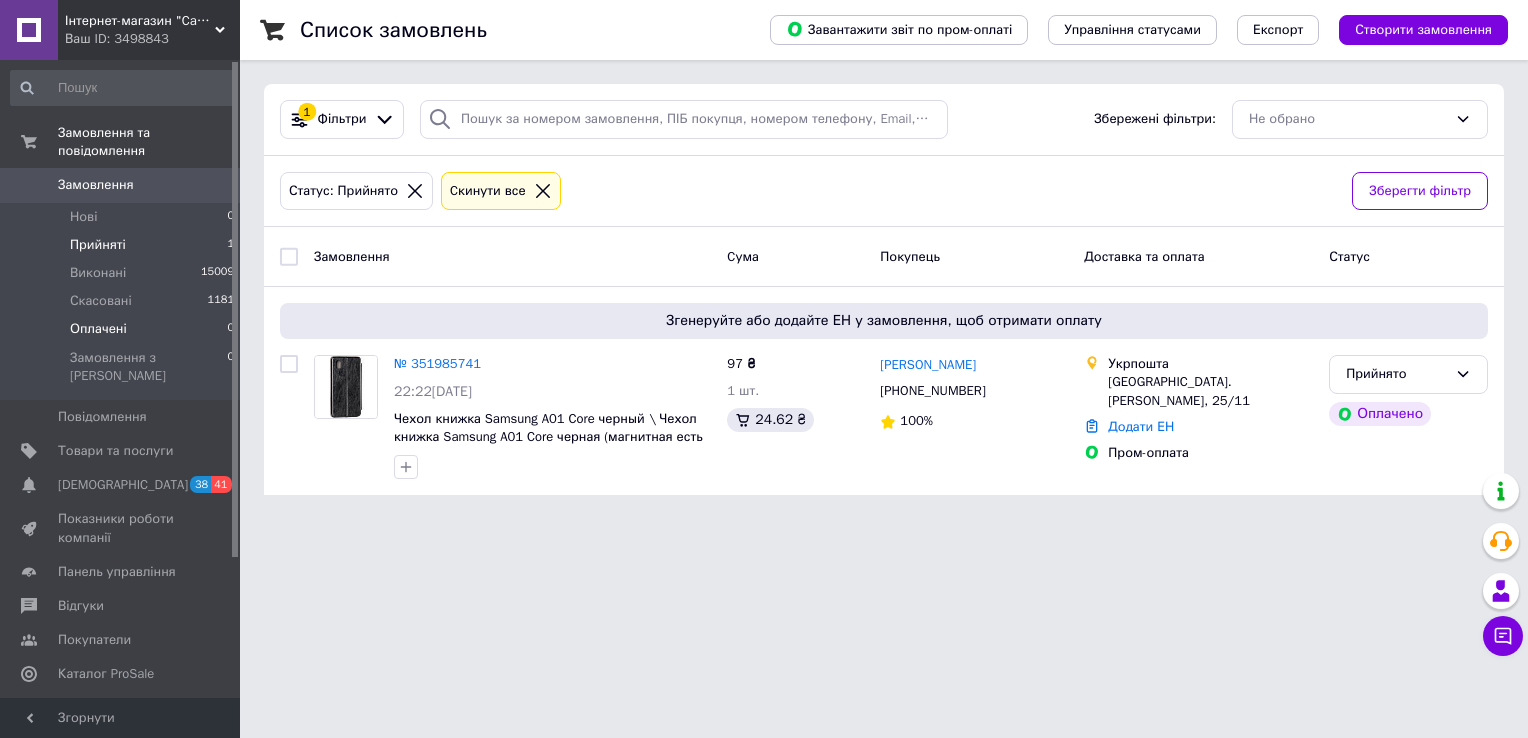 click on "Оплачені 0" at bounding box center [123, 329] 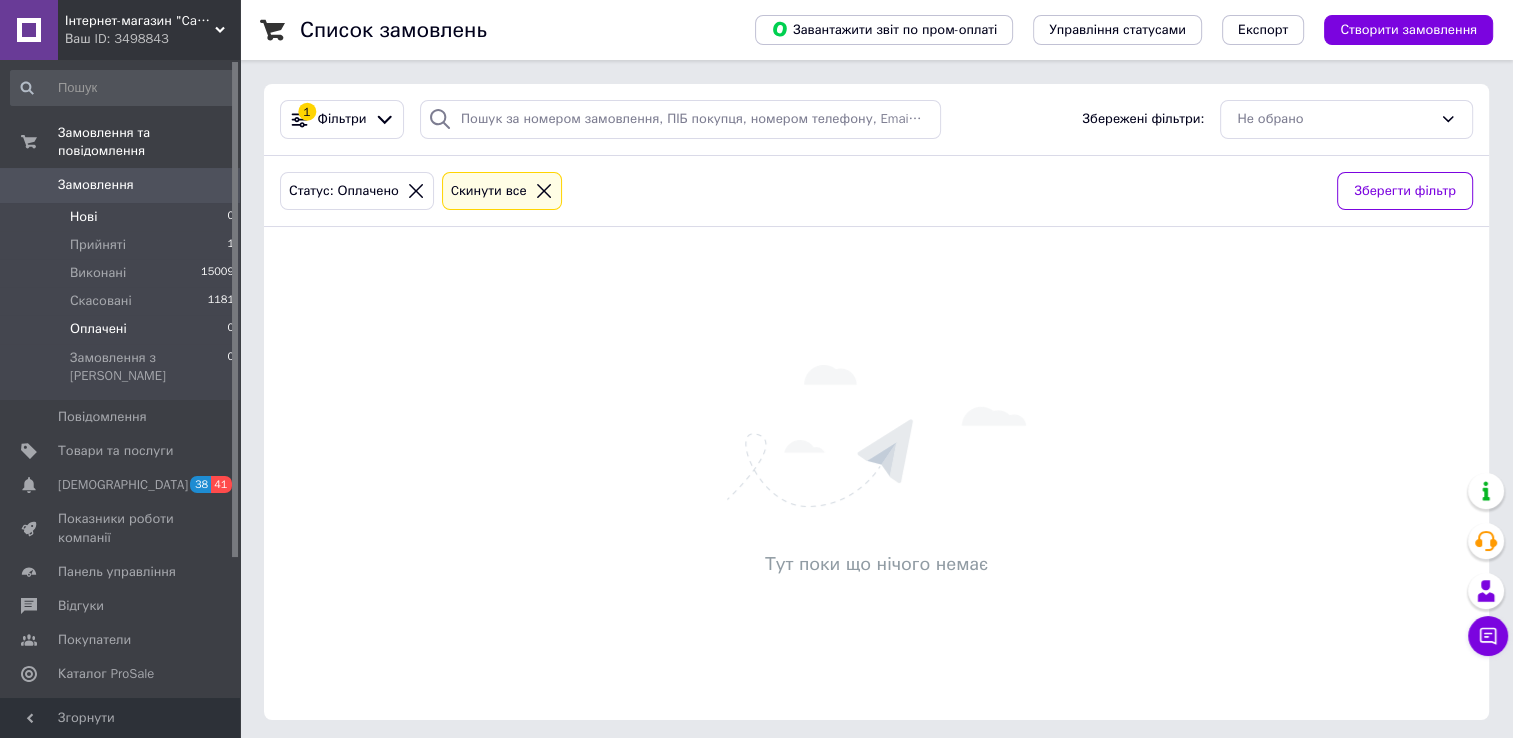 click on "Нові 0" at bounding box center [123, 217] 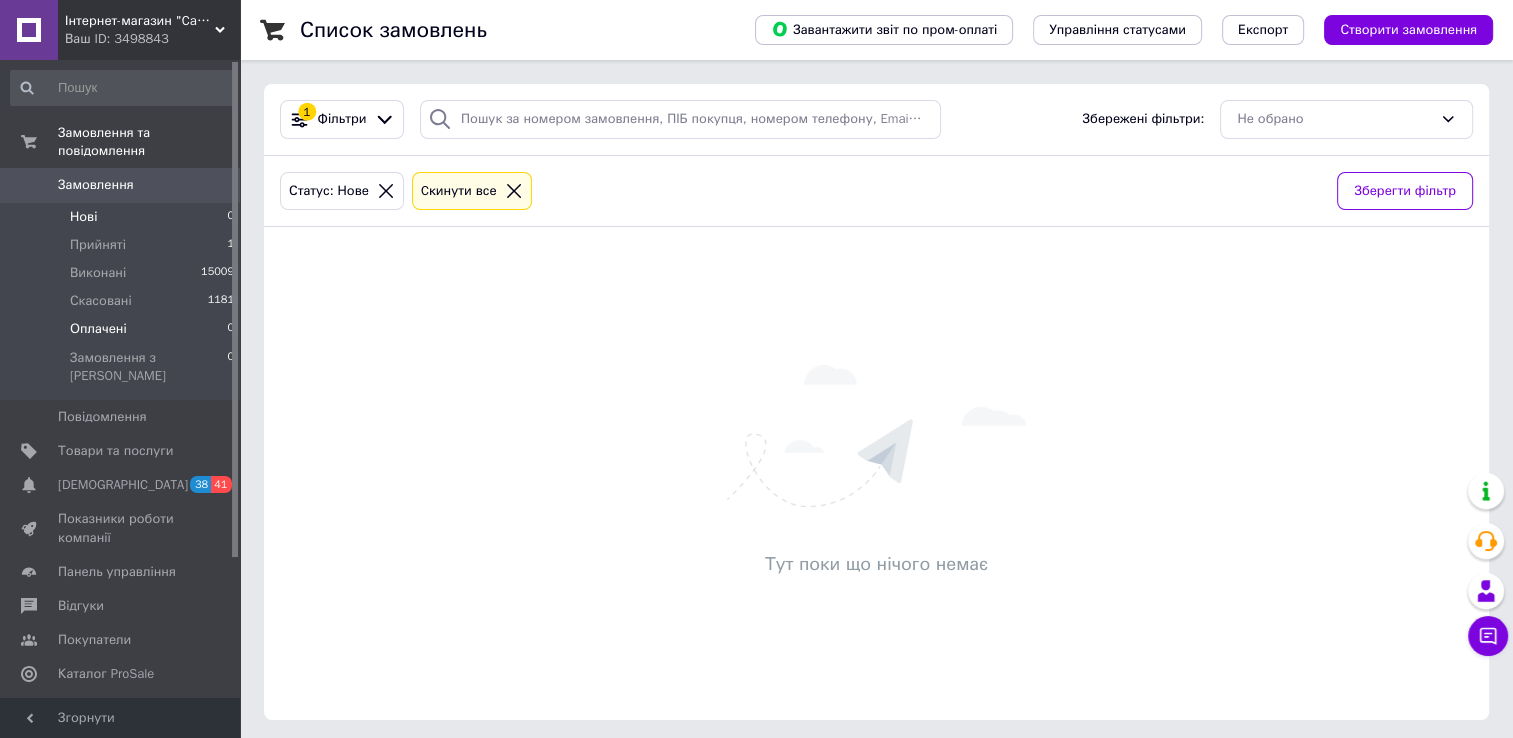 click on "Оплачені" at bounding box center [98, 329] 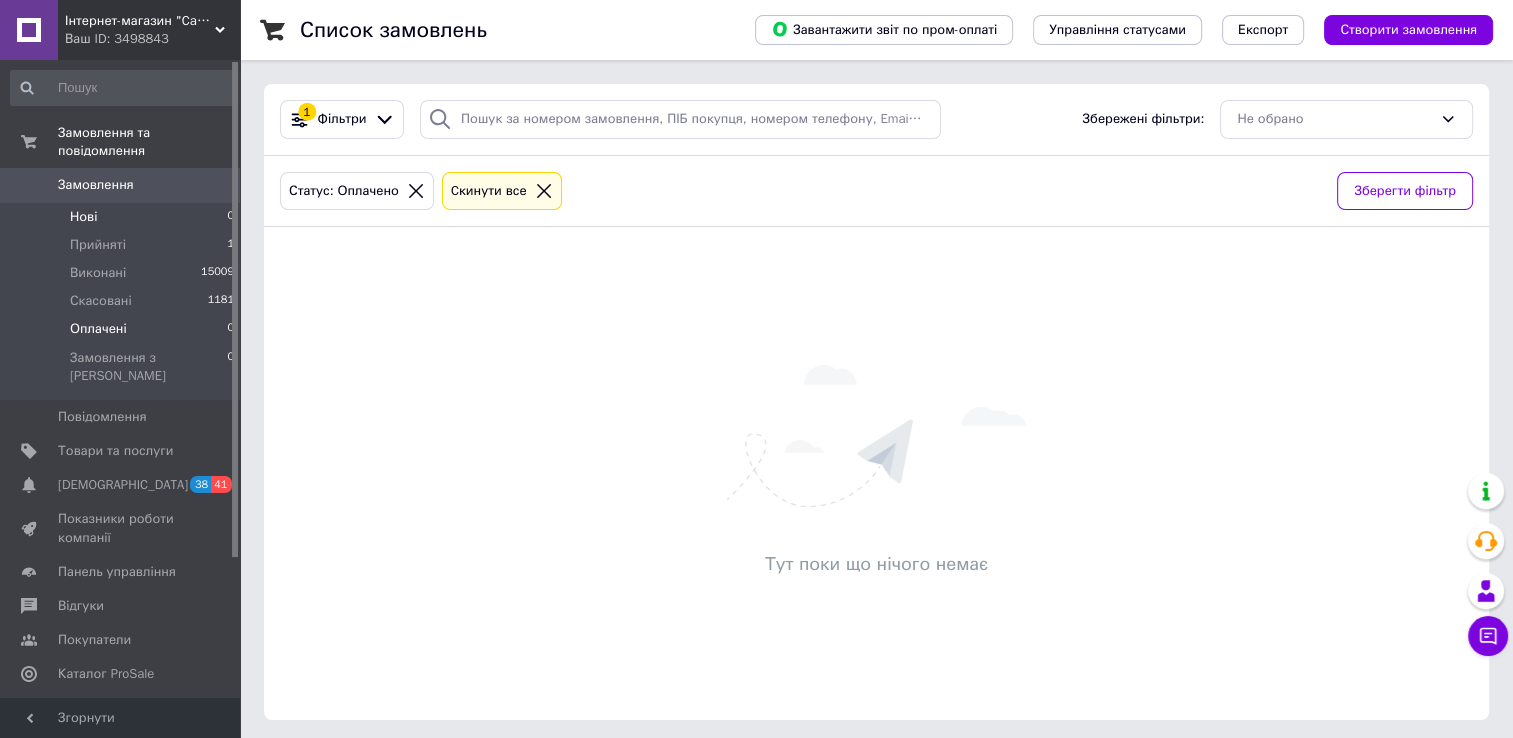 click on "Нові 0" at bounding box center [123, 217] 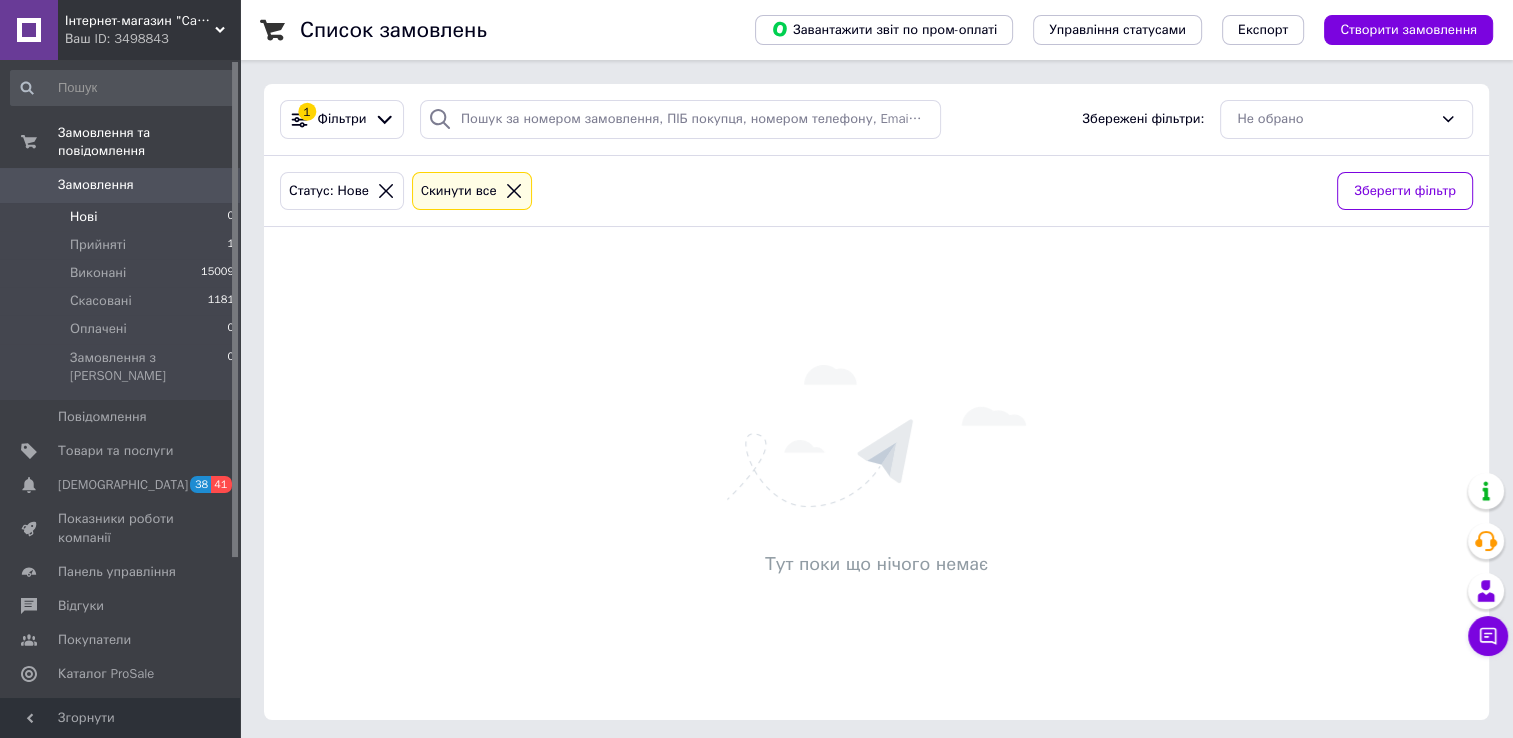 click on "Аналітика" at bounding box center (89, 709) 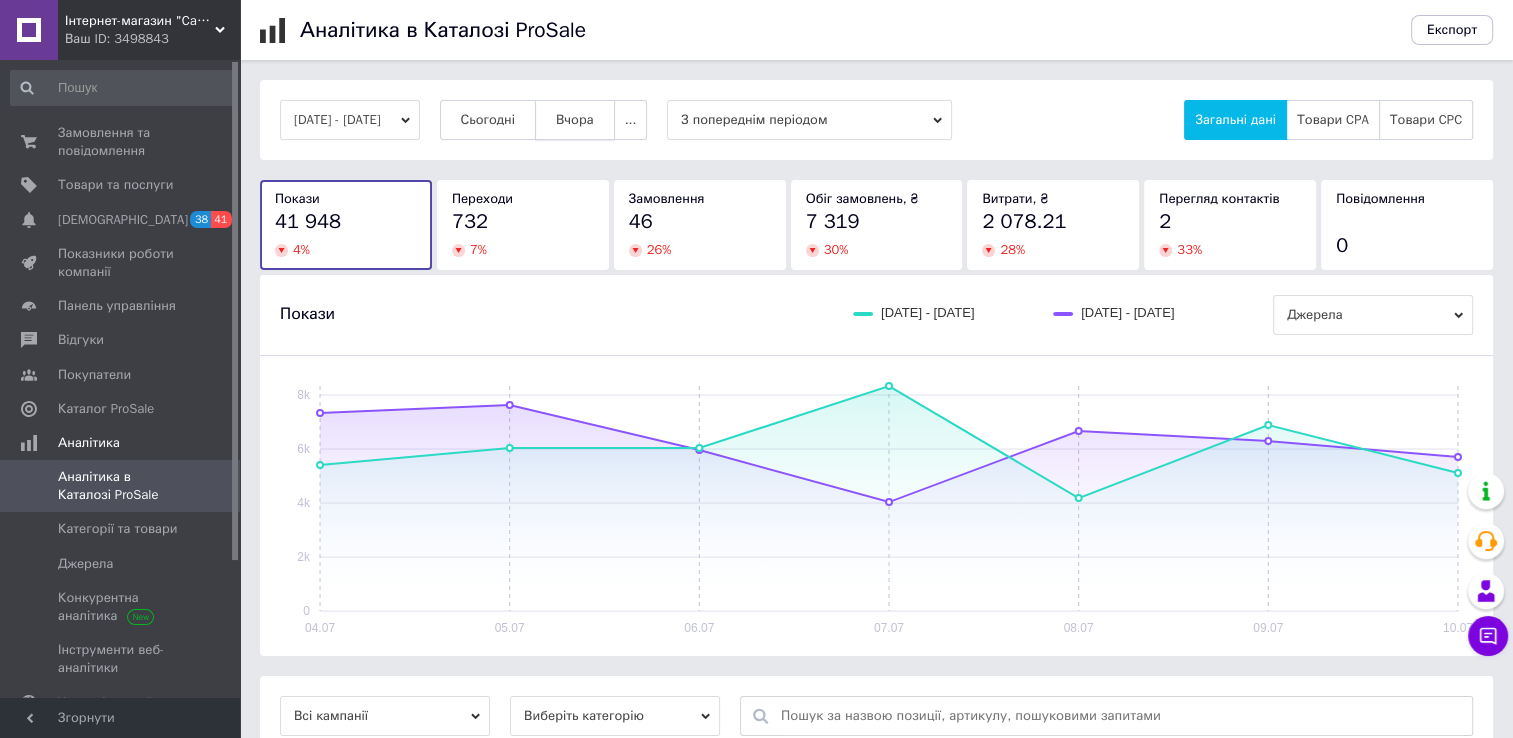 click on "Вчора" at bounding box center [575, 120] 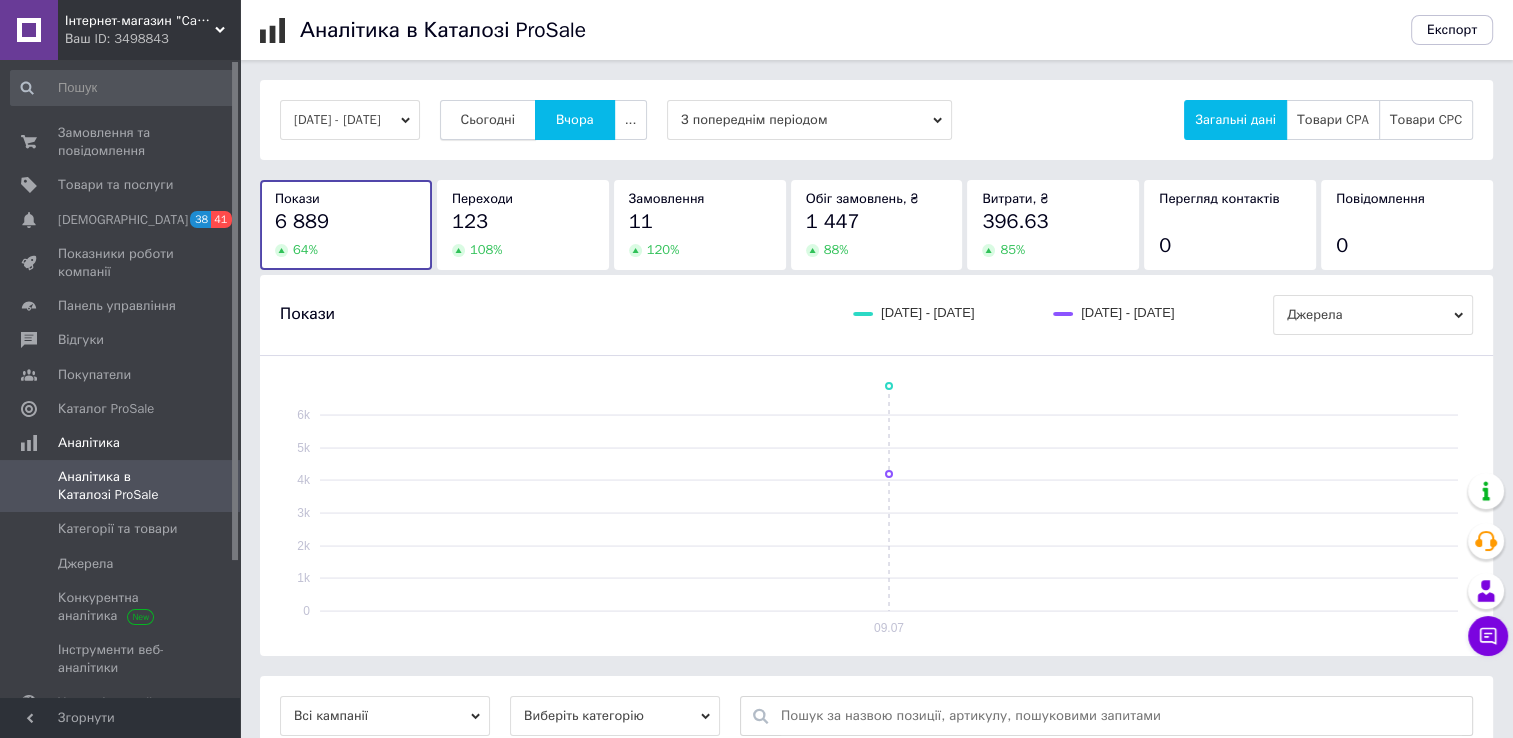 click on "Сьогодні" at bounding box center [488, 120] 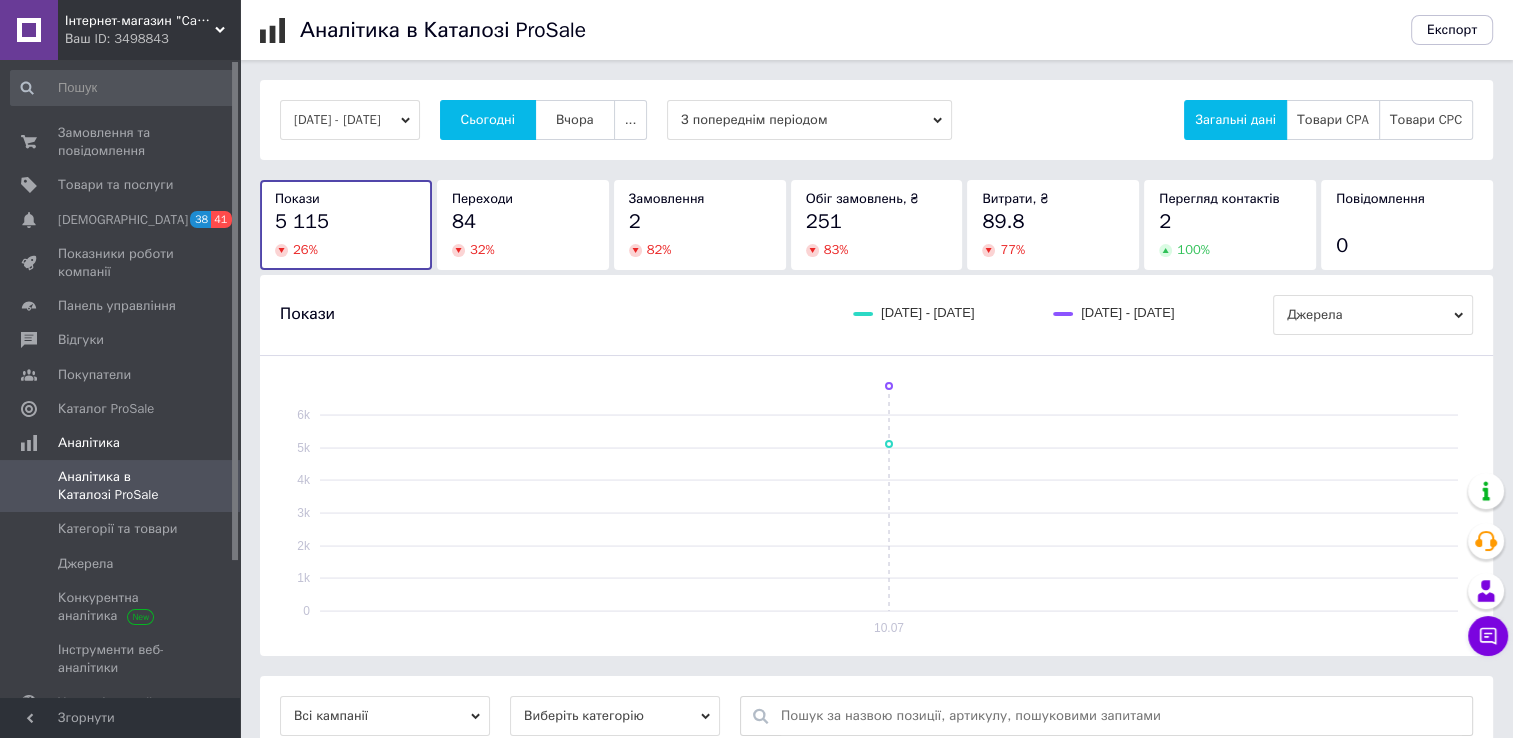 click on "[DATE] - [DATE] Сьогодні [GEOGRAPHIC_DATA] ... З попереднім періодом Загальні дані Товари CPA Товари CPC Покази 5 115 26 % Переходи 84 32 % Замовлення 2 82 % Обіг замовлень, ₴ 251 83 % Витрати, ₴ 89.8 77 % Перегляд контактів 2 100 % Повідомлення 0 Покази [DATE] - [DATE] [DATE] - [DATE] Джерела 10.07 0 1k 2k 3k 4k 5k 6k Всі кампанії Виберіть категорію Покази Переходи Замовлення Обіг замовлень, ₴ Витрати, ₴ Товари з комісією за замовлення Подивитись по каналах 5 114 84 (2%) 2 (0%) 251.23 ₴ 89.8 ₴ (36%) Пленки Подивитись по каналах 1 0 (0%) 0 (0%) 0 ₴ 0 ₴ (100%)" at bounding box center [876, 542] 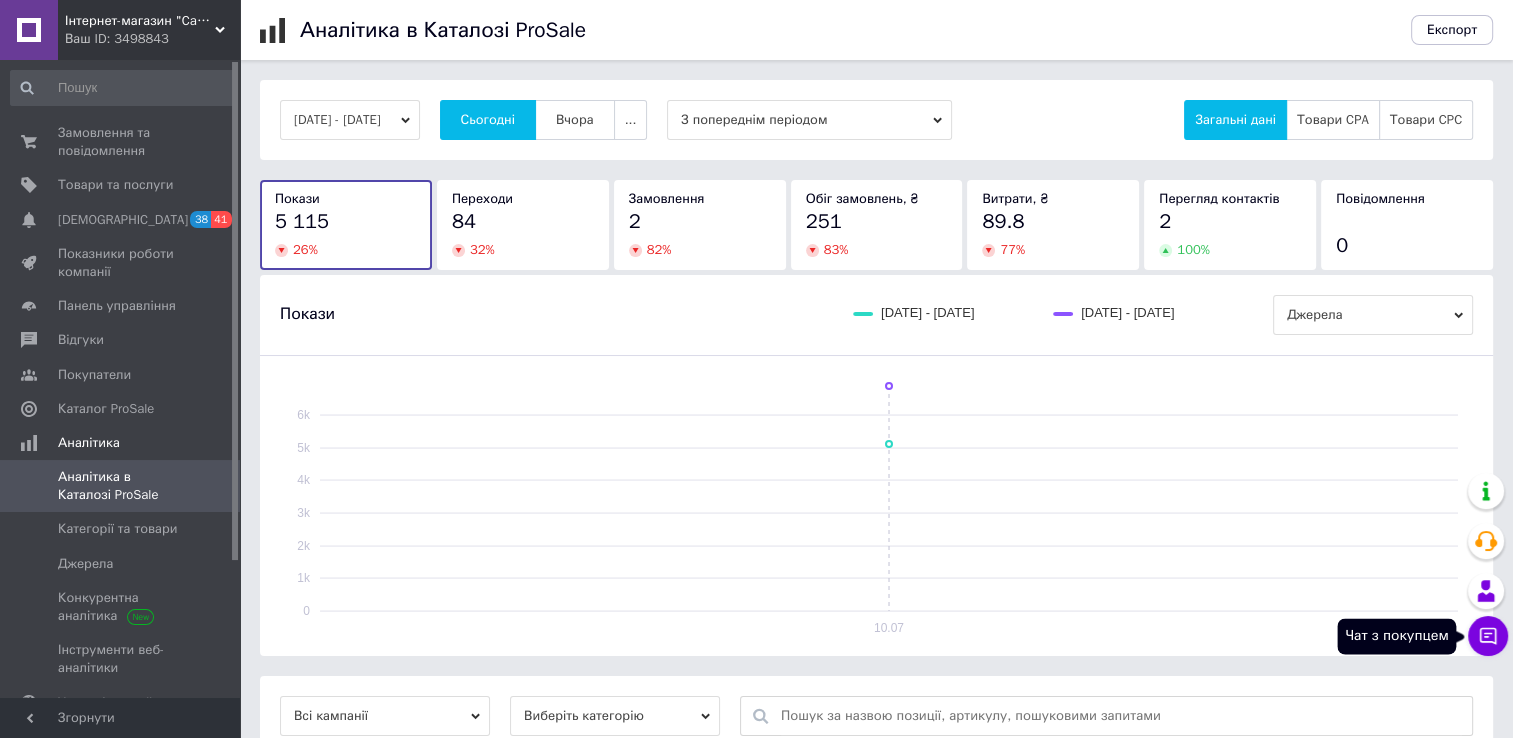 click on "Чат з покупцем" at bounding box center (1488, 636) 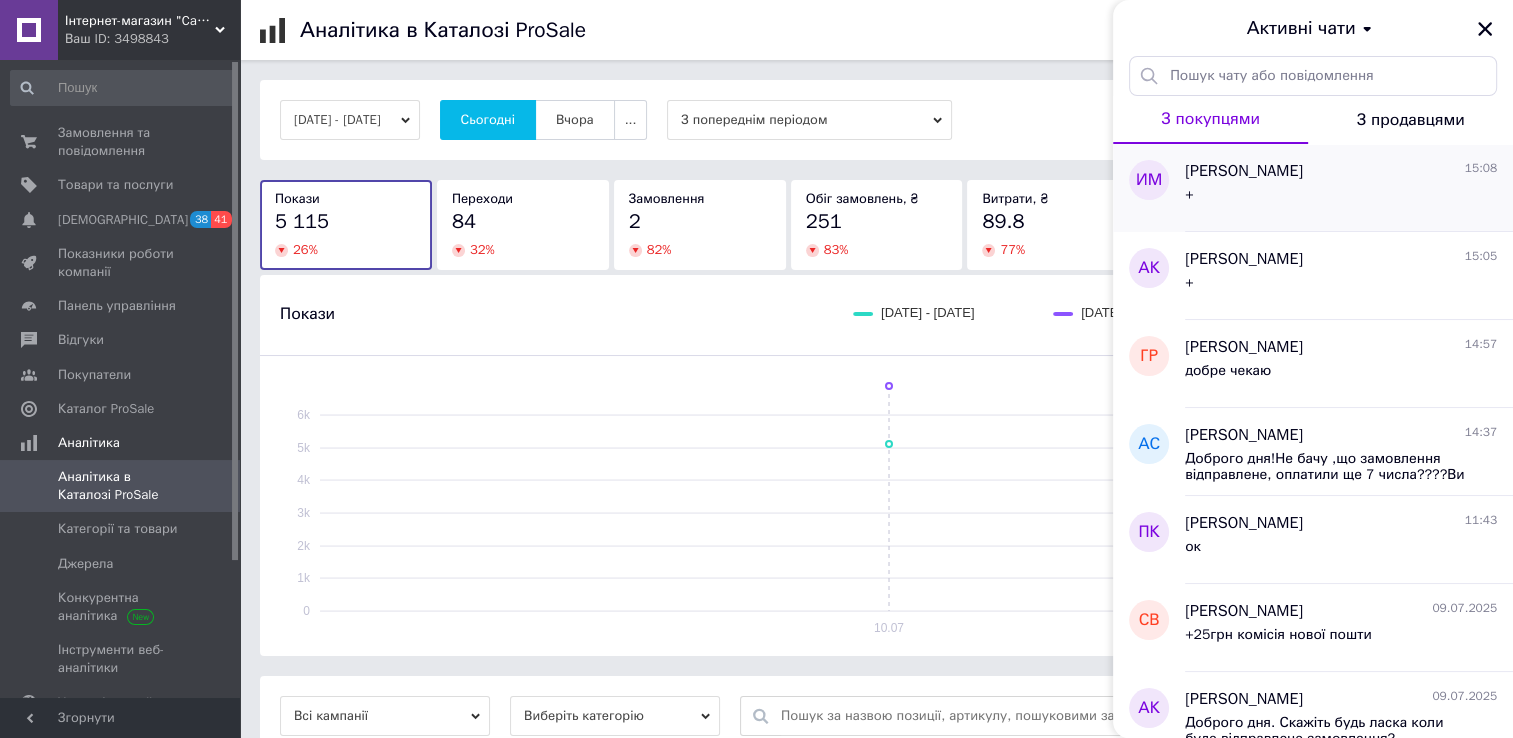 click on "[PERSON_NAME] 15:08" at bounding box center [1341, 171] 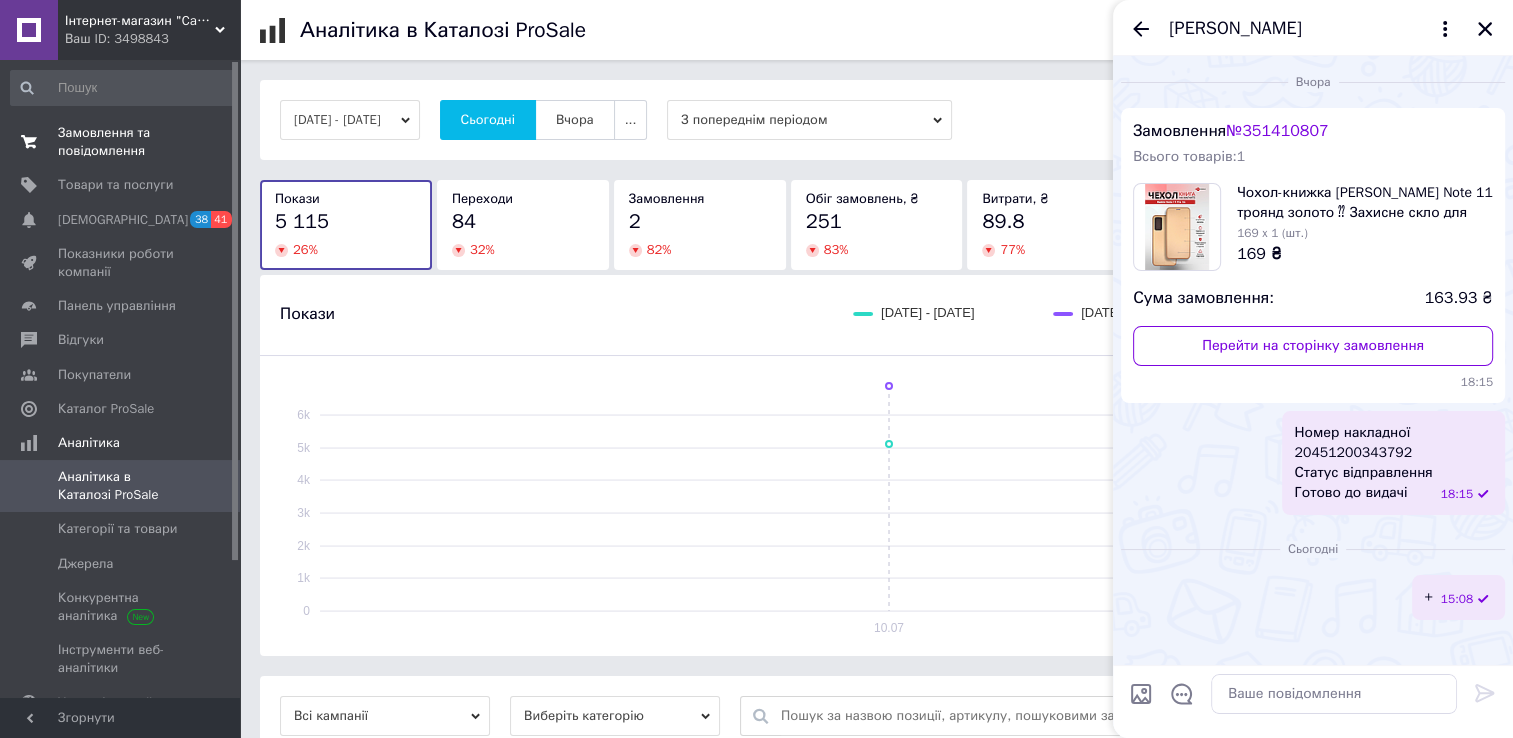 click on "Замовлення та повідомлення" at bounding box center [121, 142] 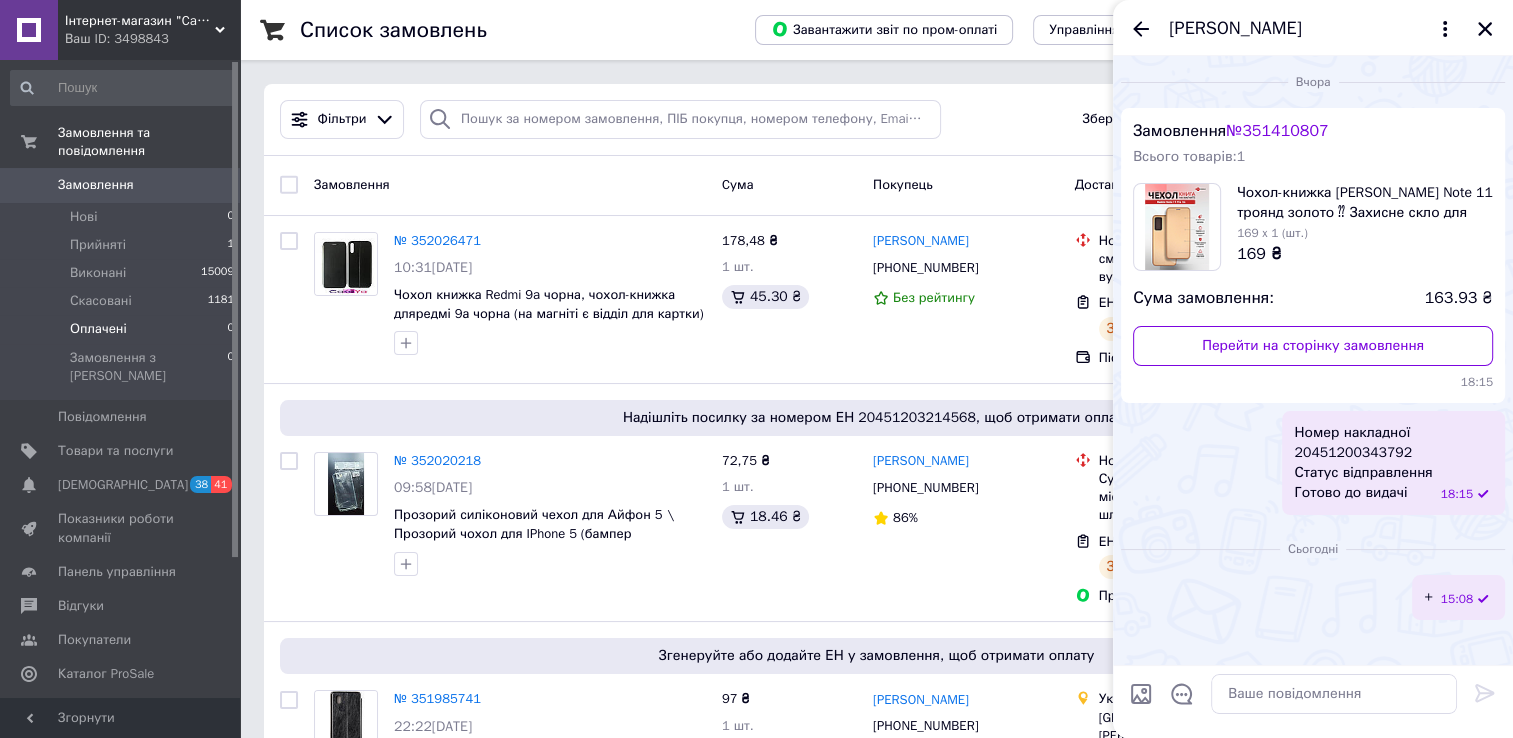 click on "Оплачені 0" at bounding box center [123, 329] 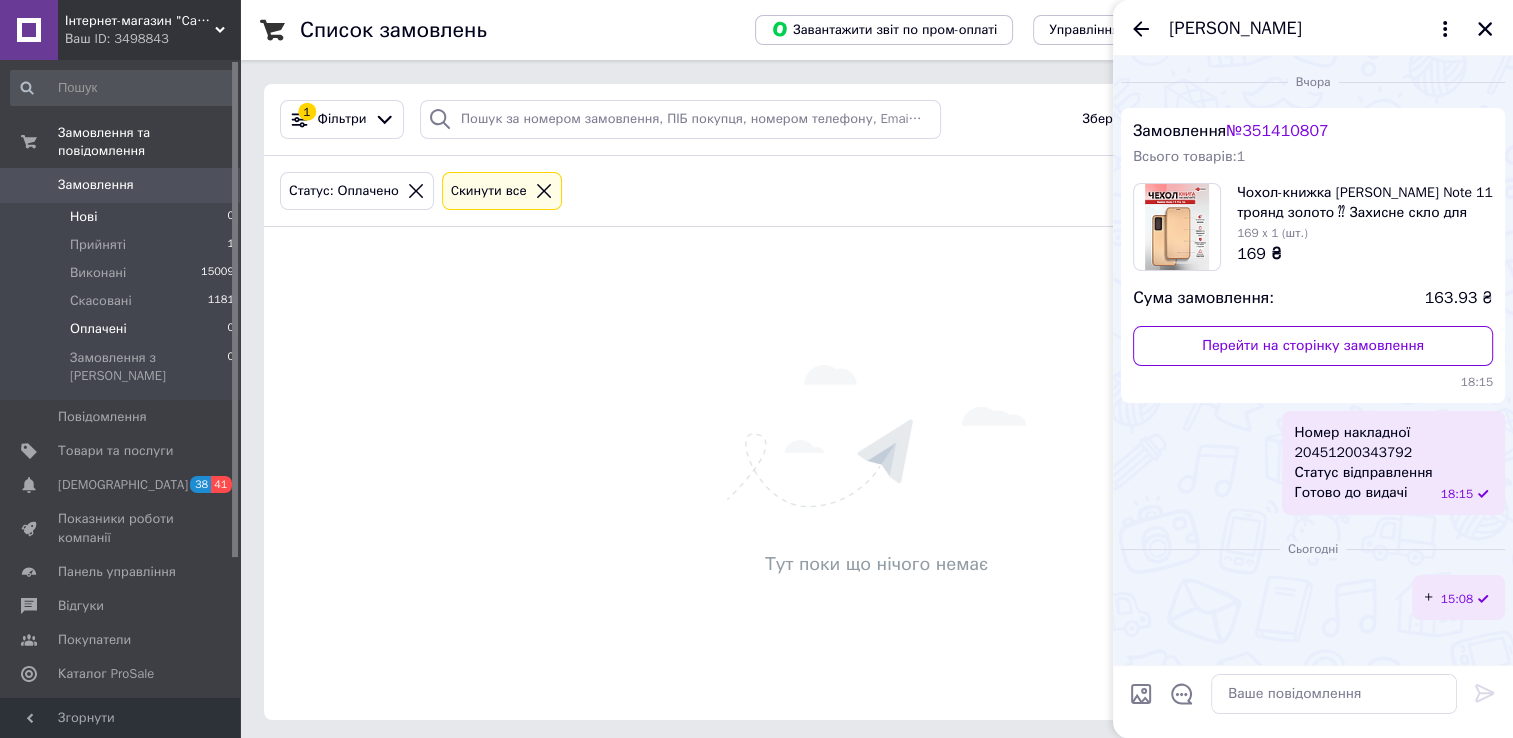 click on "Нові 0" at bounding box center (123, 217) 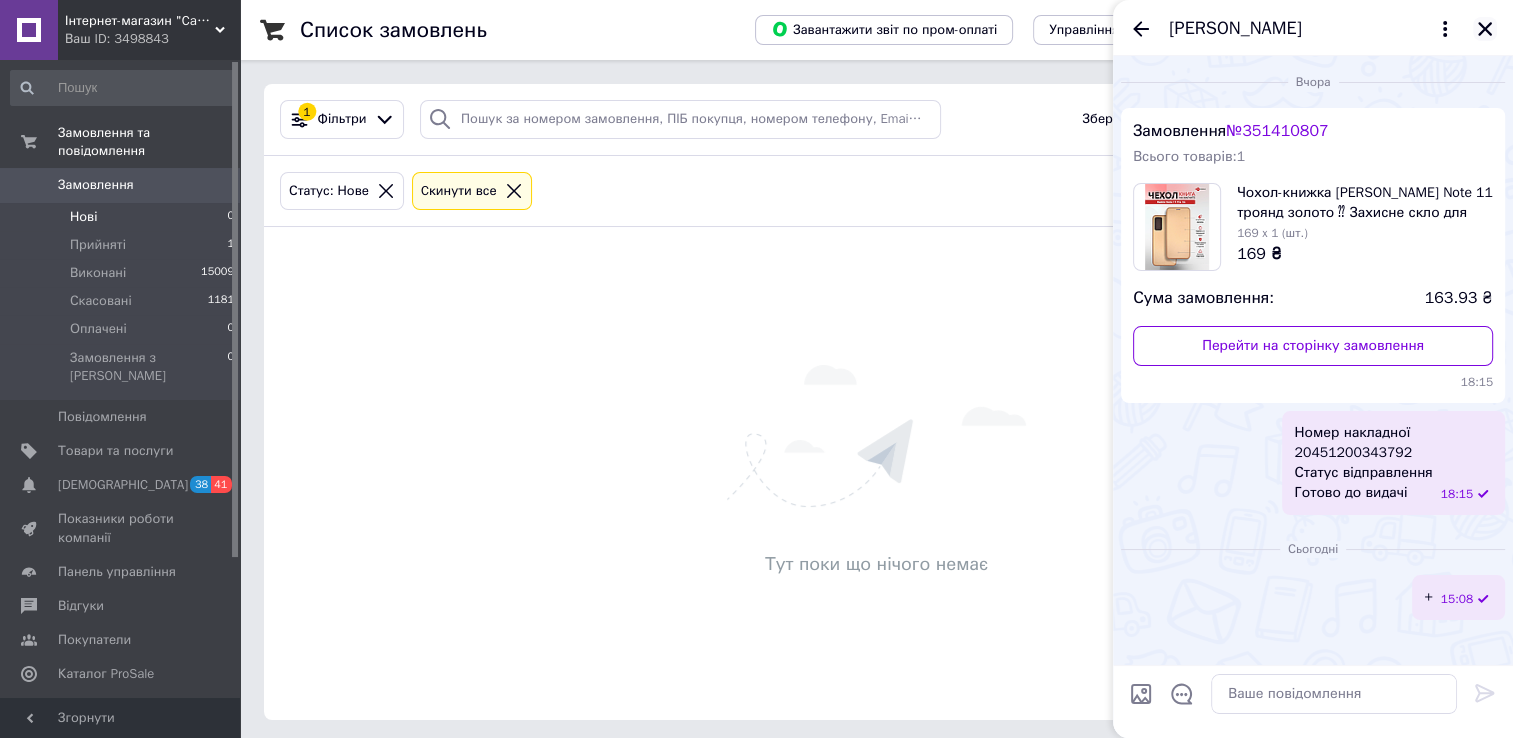 click 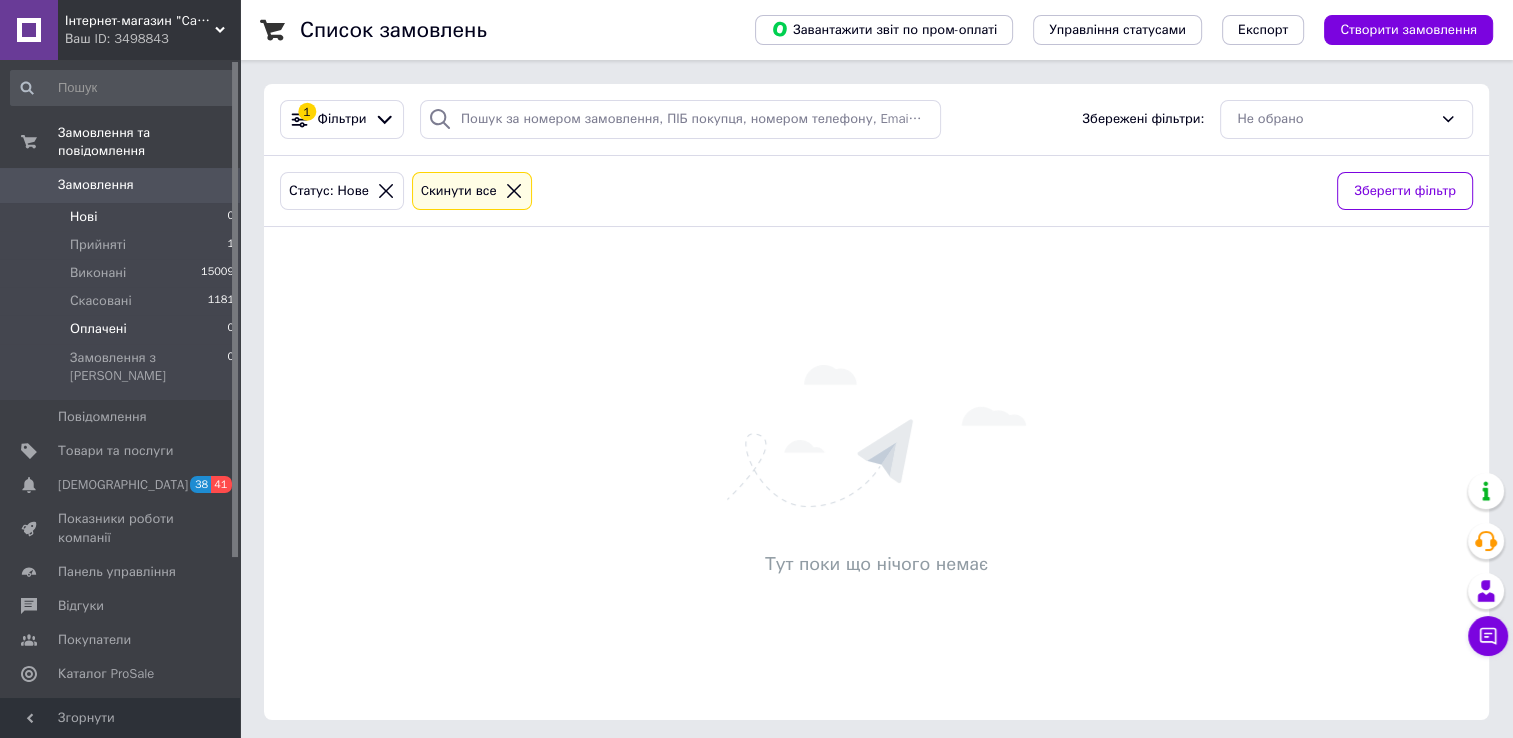 click on "Оплачені" at bounding box center [98, 329] 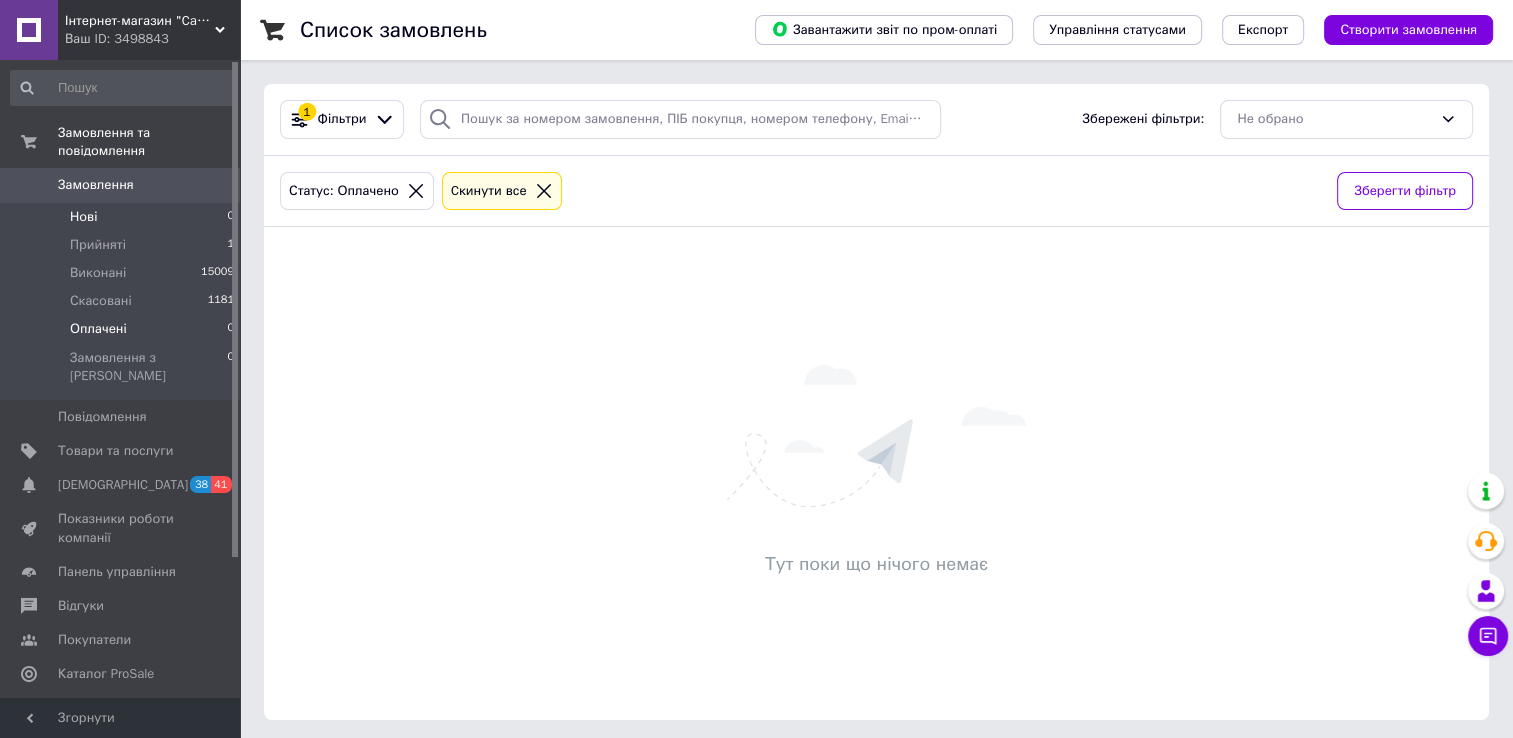 click on "Нові 0" at bounding box center [123, 217] 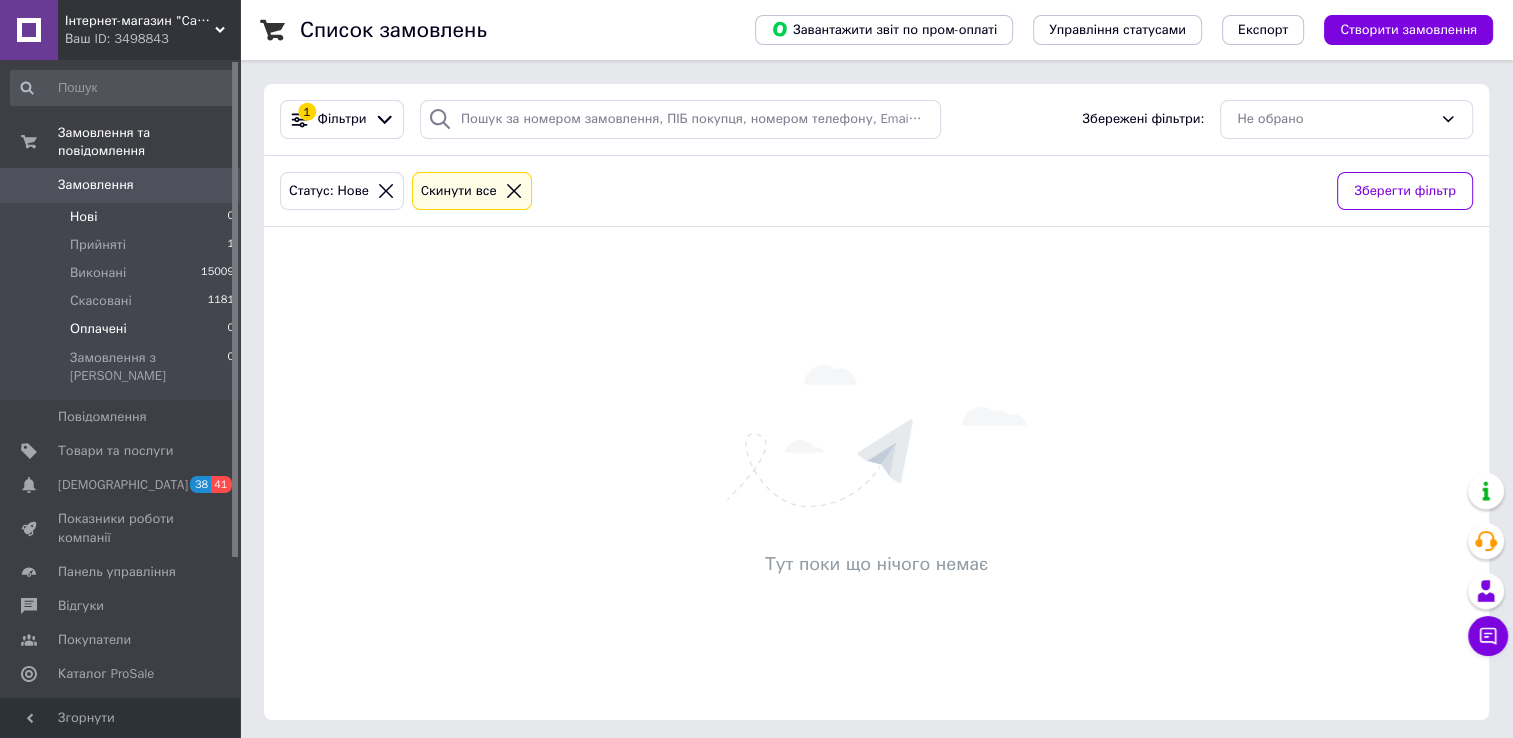 click on "Оплачені 0" at bounding box center [123, 329] 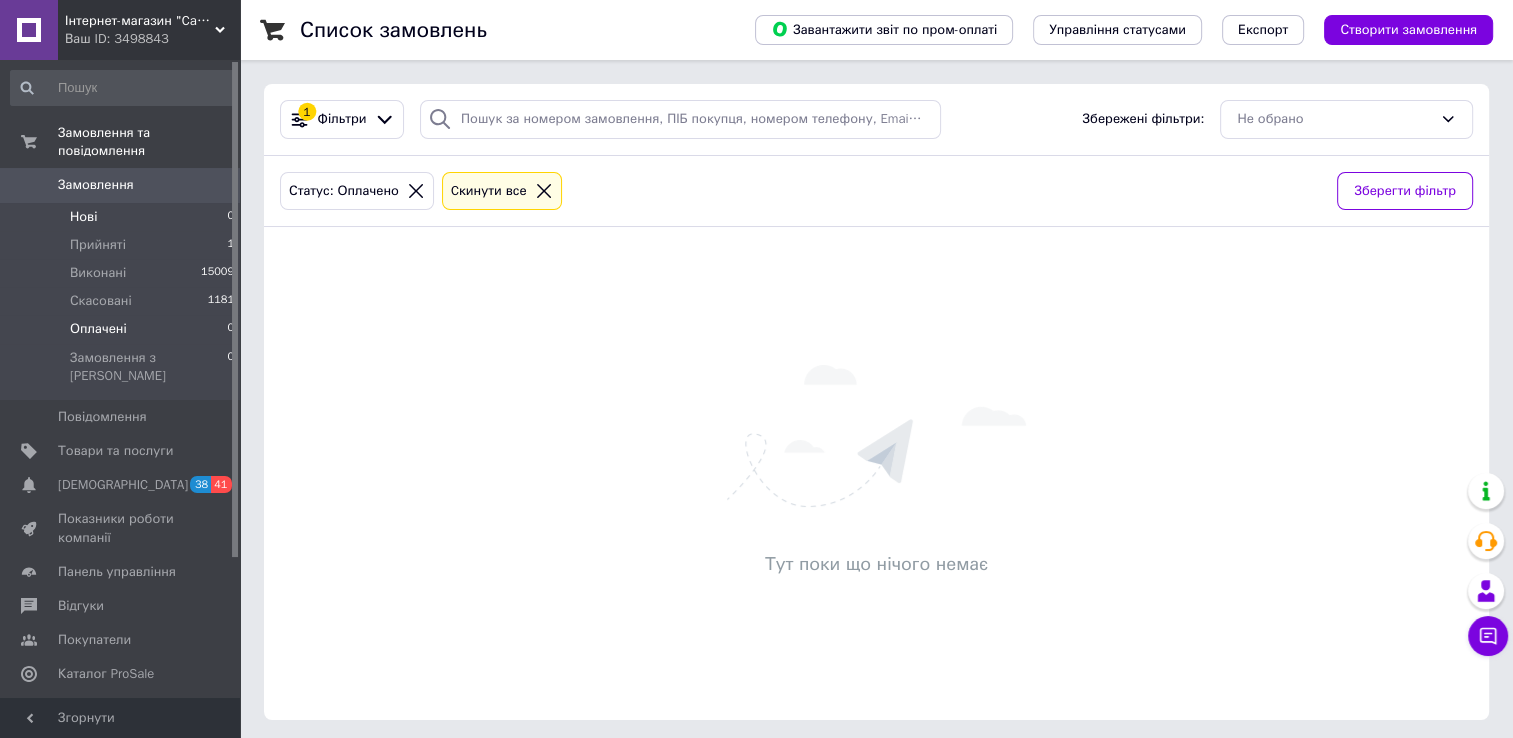 click on "Нові 0" at bounding box center [123, 217] 